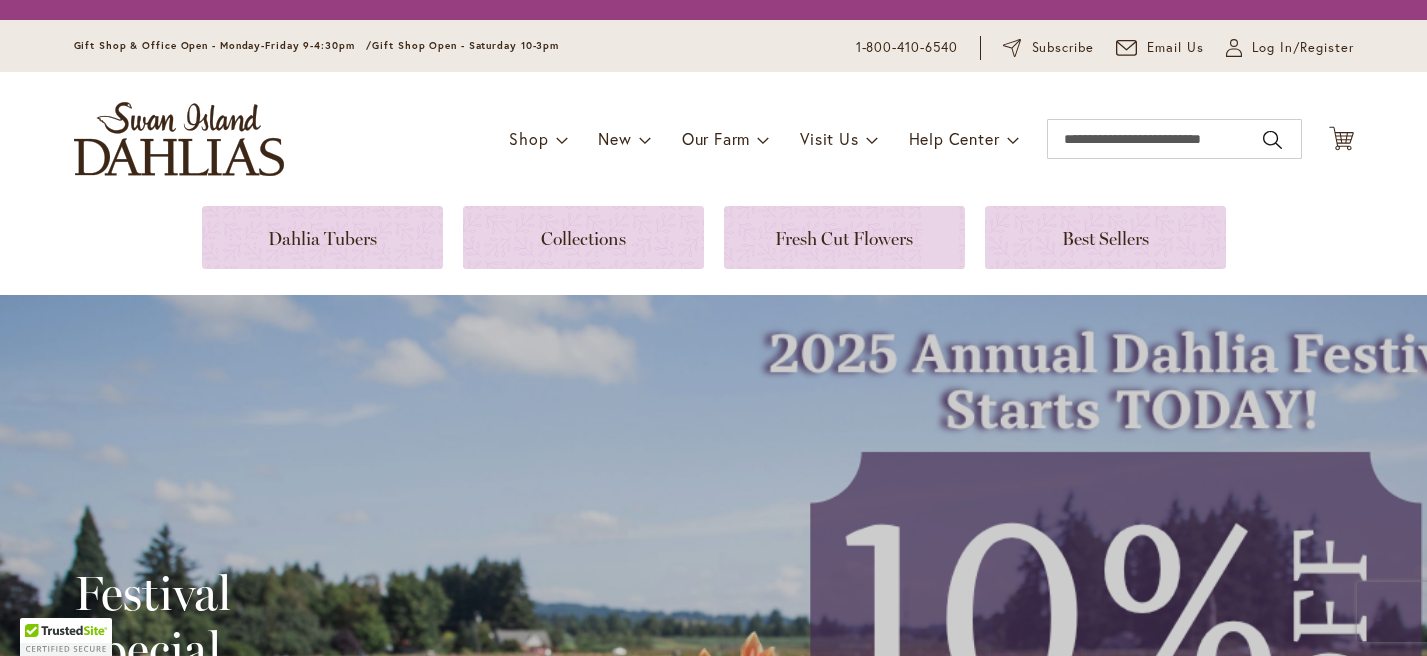 scroll, scrollTop: 0, scrollLeft: 0, axis: both 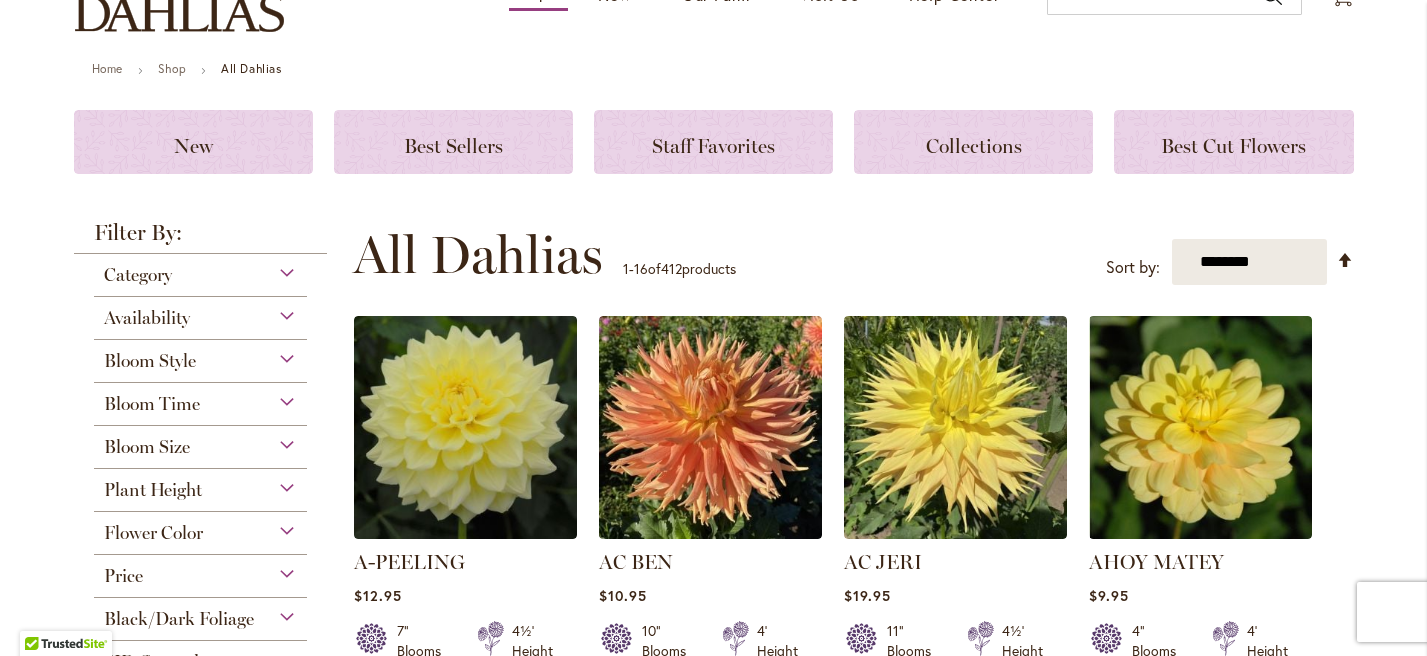 click on "Bloom Style" at bounding box center (201, 356) 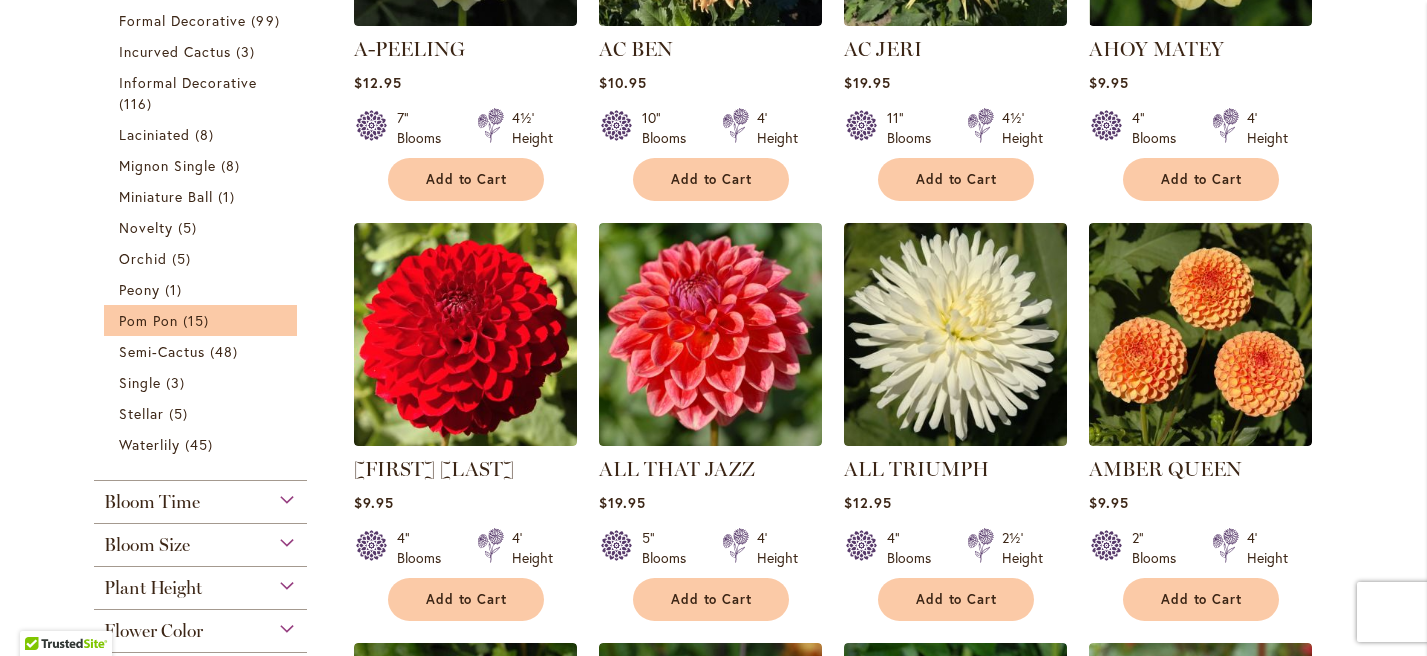 scroll, scrollTop: 709, scrollLeft: 0, axis: vertical 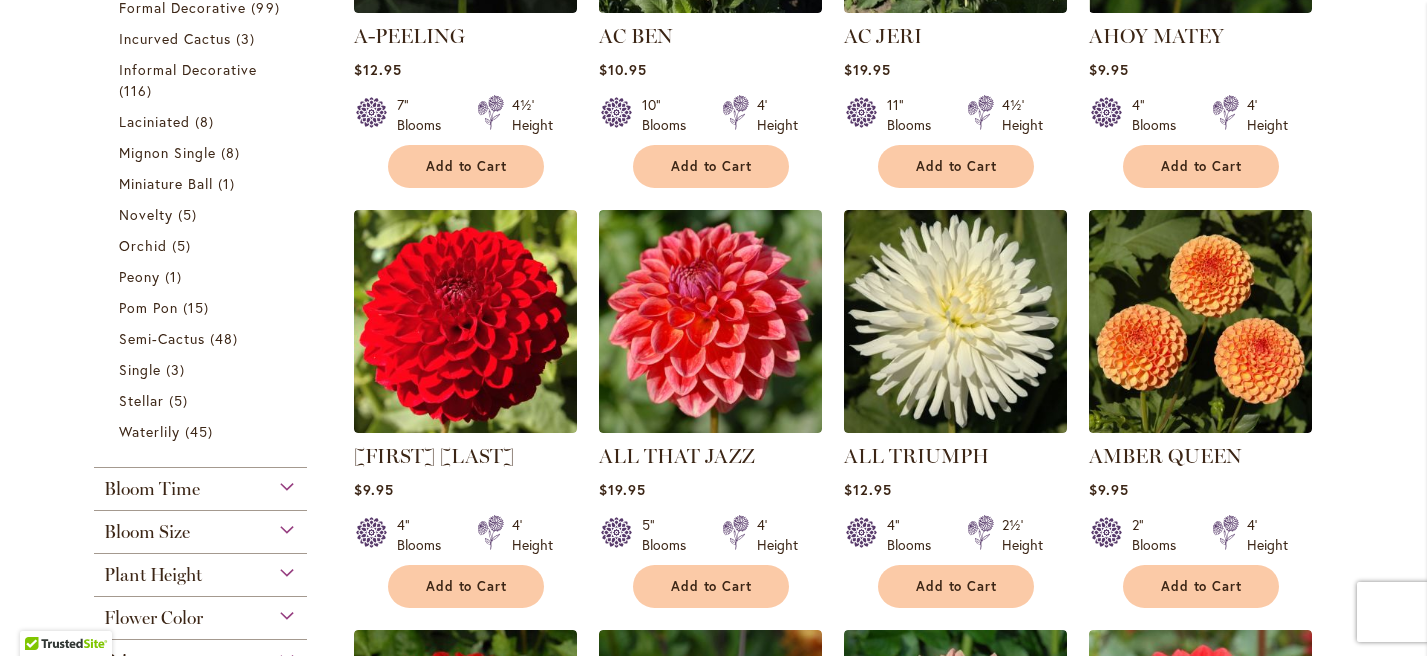 click on "Bloom Size" at bounding box center (201, 527) 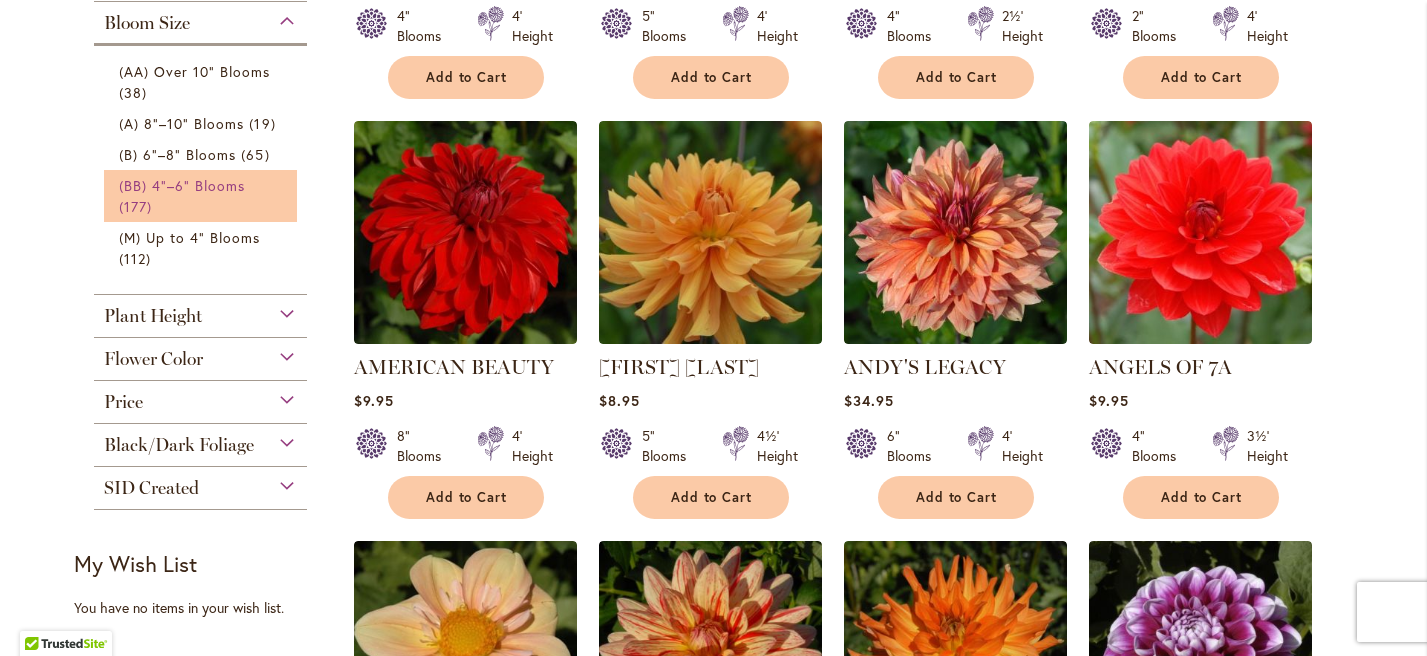 click on "(BB) 4"–6" Blooms" at bounding box center [182, 185] 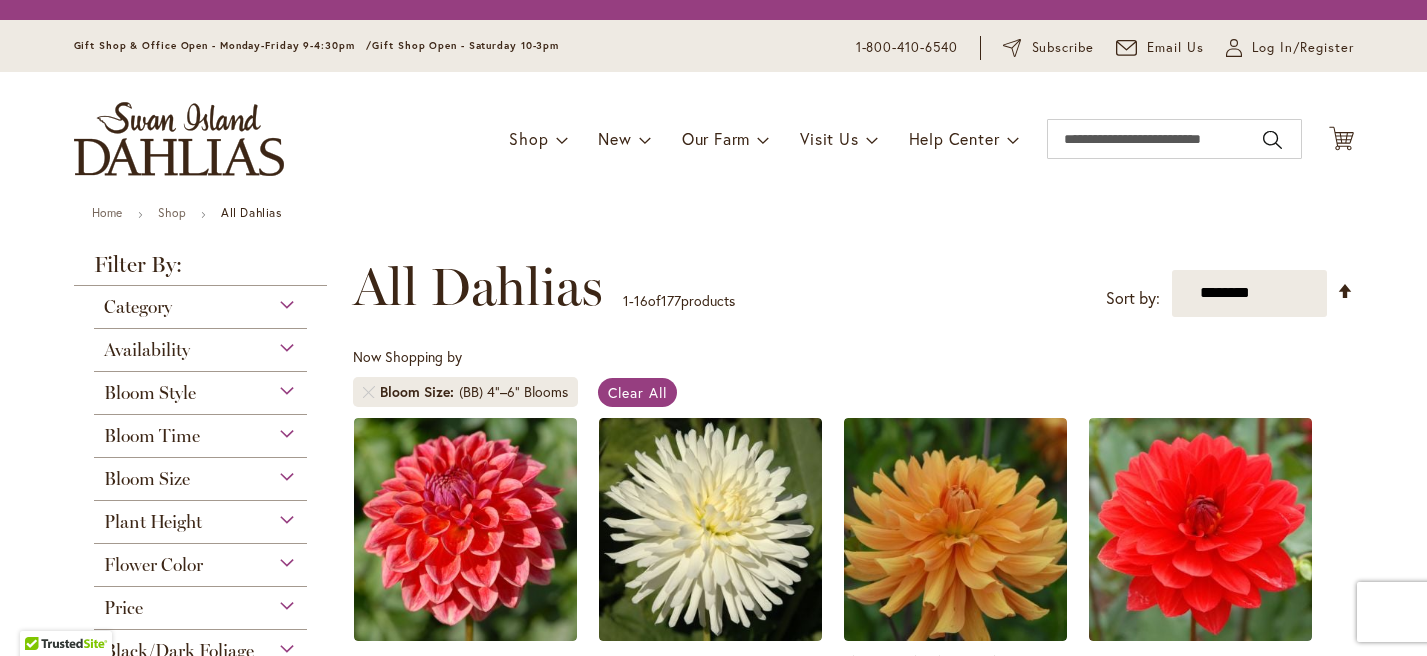 scroll, scrollTop: 0, scrollLeft: 0, axis: both 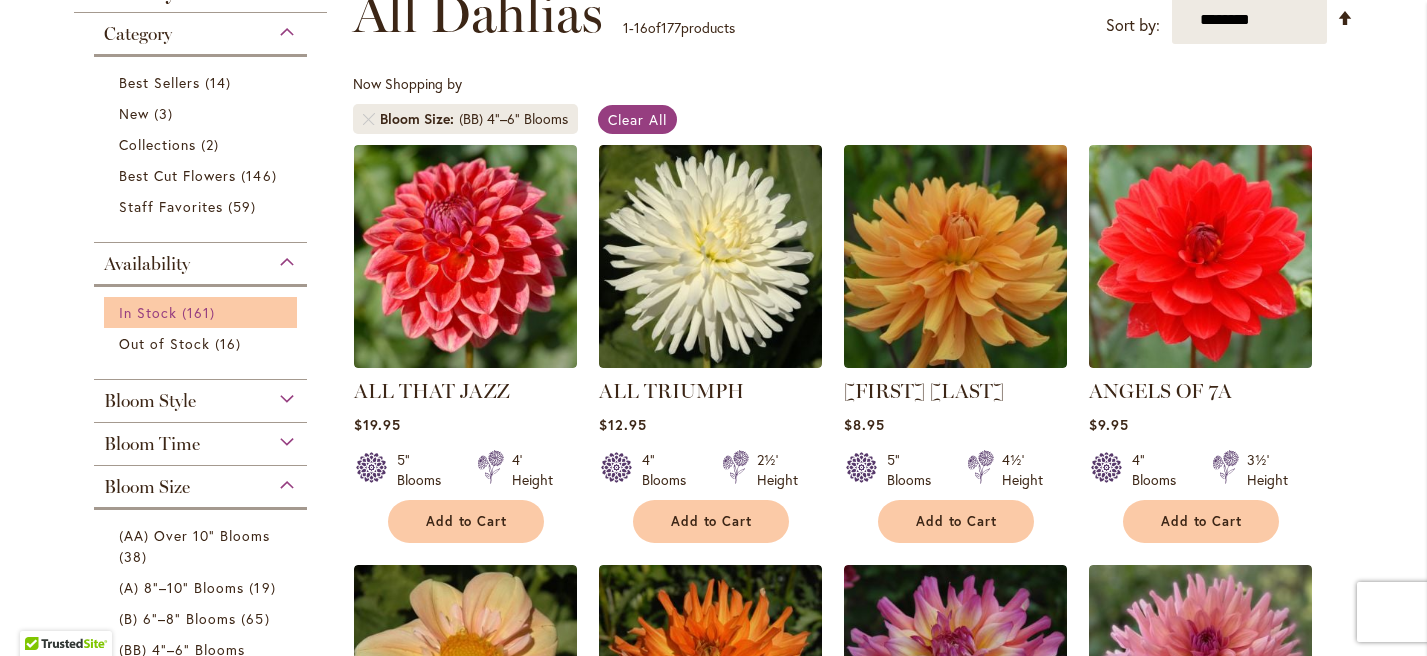 click on "161
items" at bounding box center [201, 312] 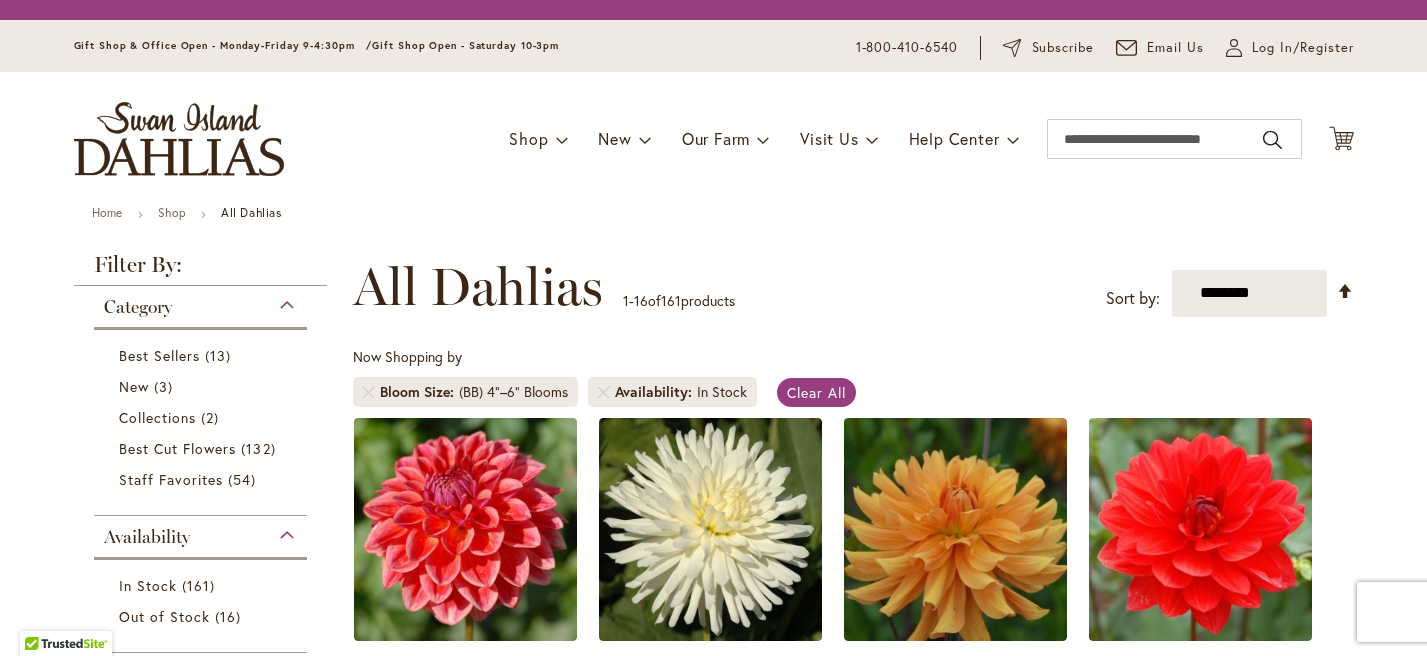 scroll, scrollTop: 0, scrollLeft: 0, axis: both 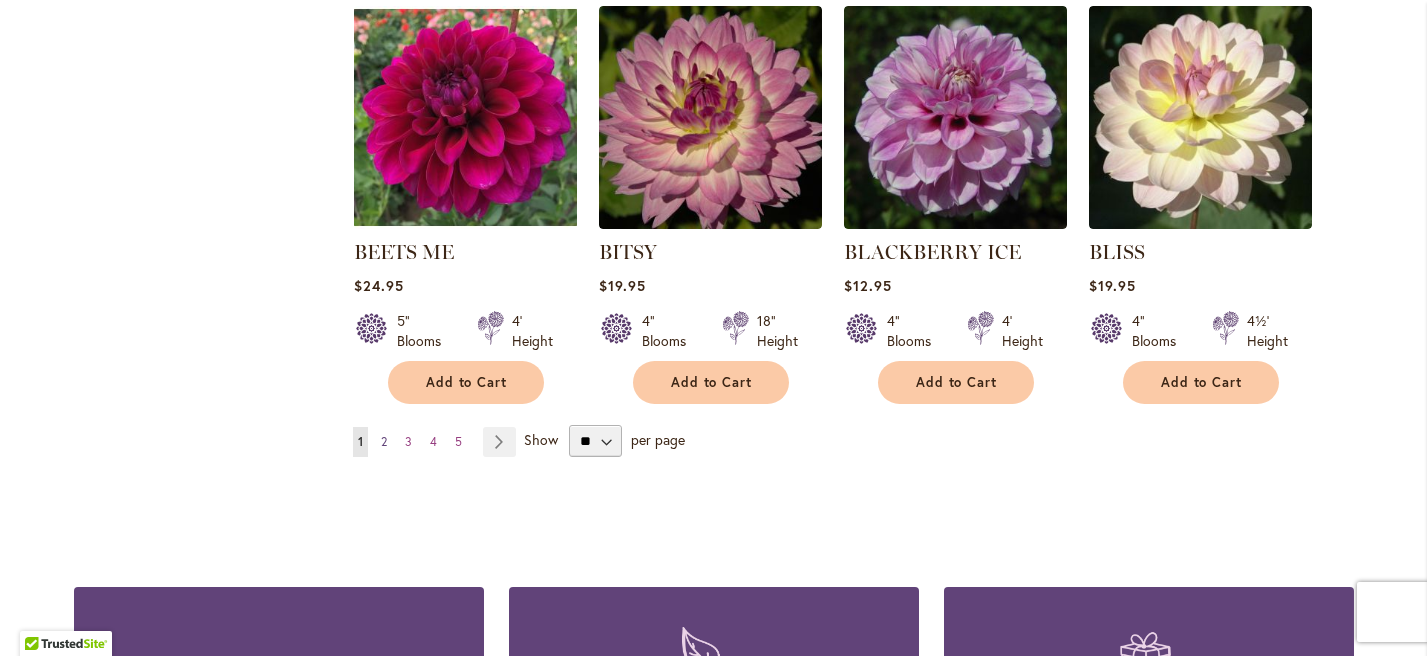 click on "2" at bounding box center [384, 441] 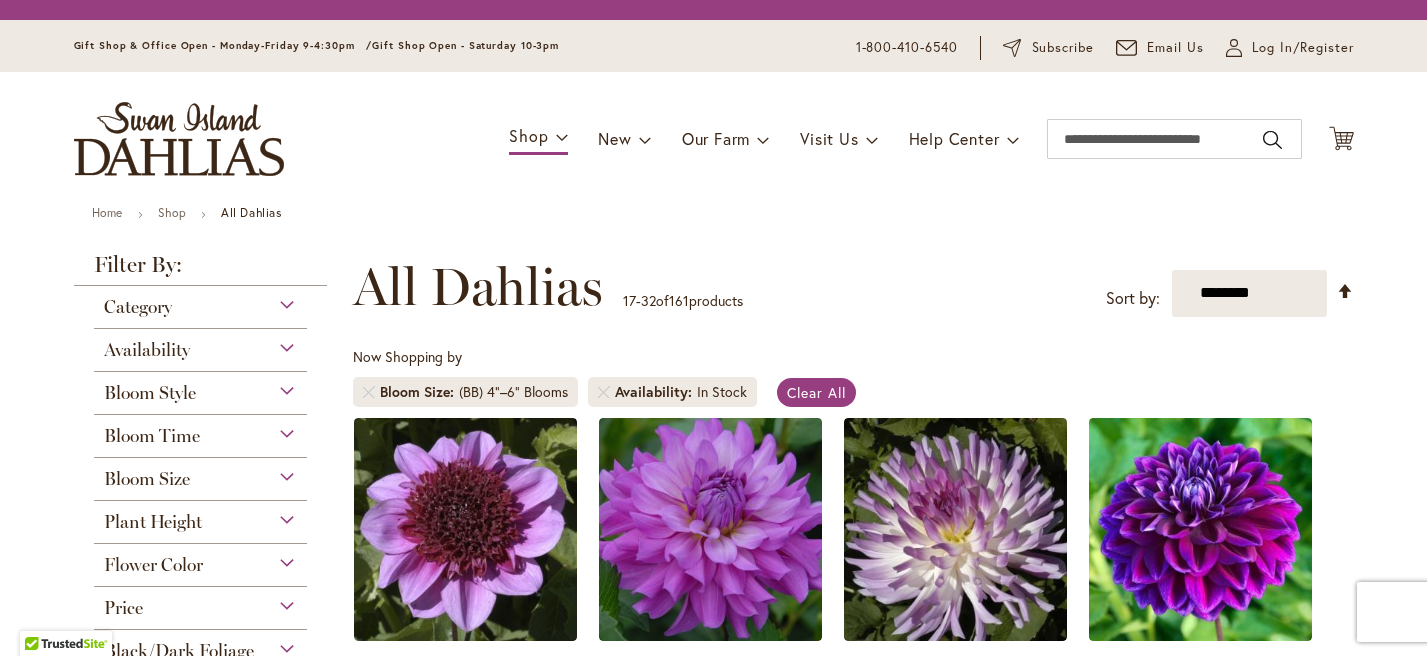 scroll, scrollTop: 0, scrollLeft: 0, axis: both 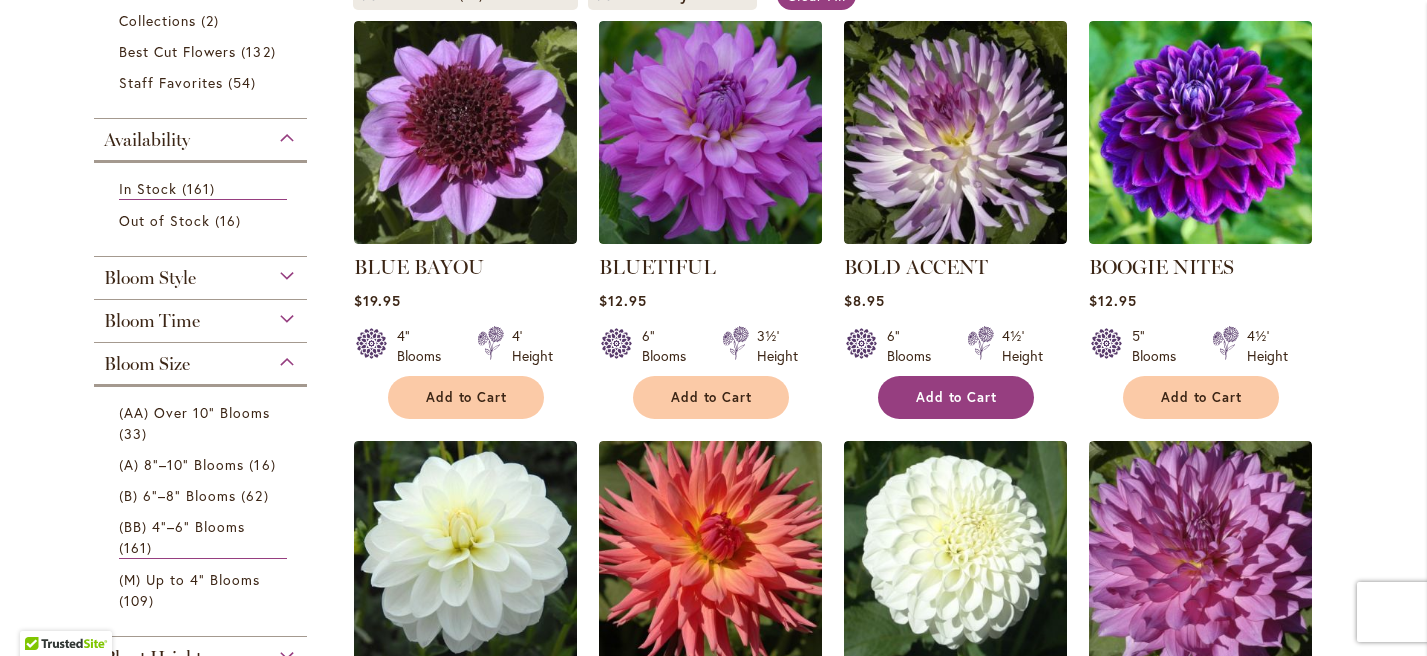 click on "Add to Cart" at bounding box center (957, 397) 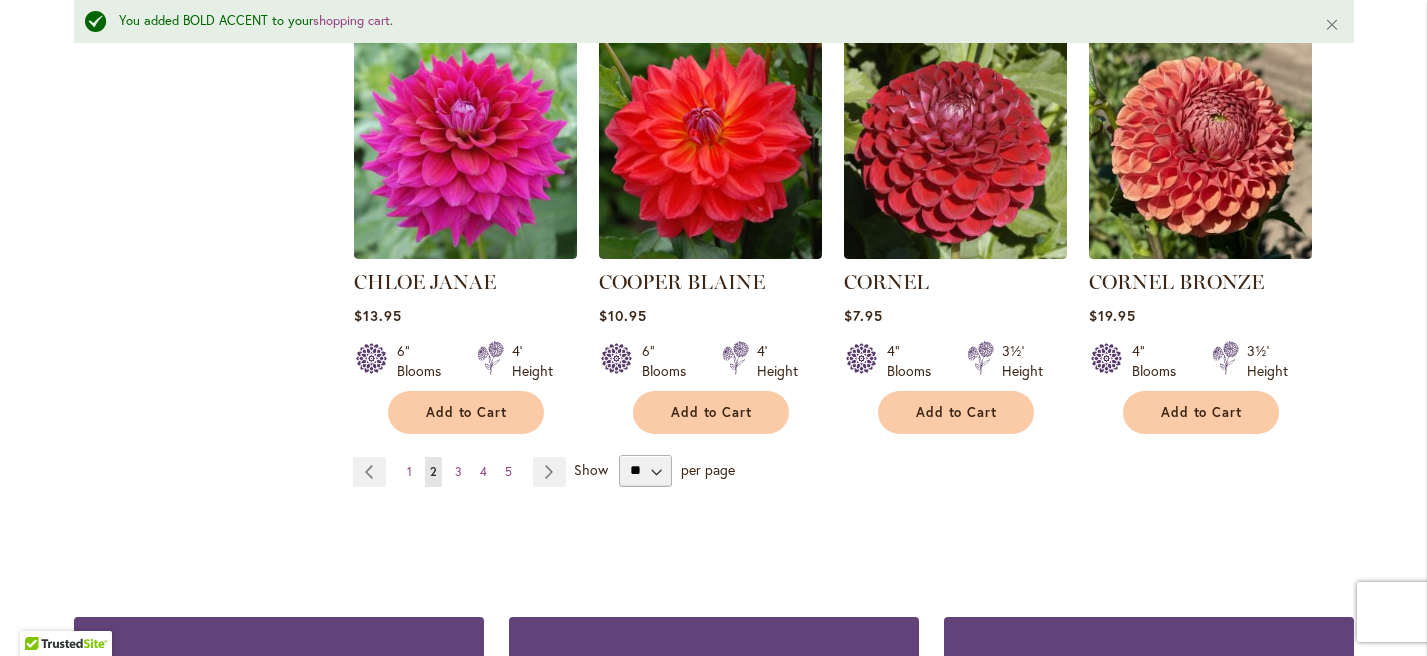 scroll, scrollTop: 1767, scrollLeft: 0, axis: vertical 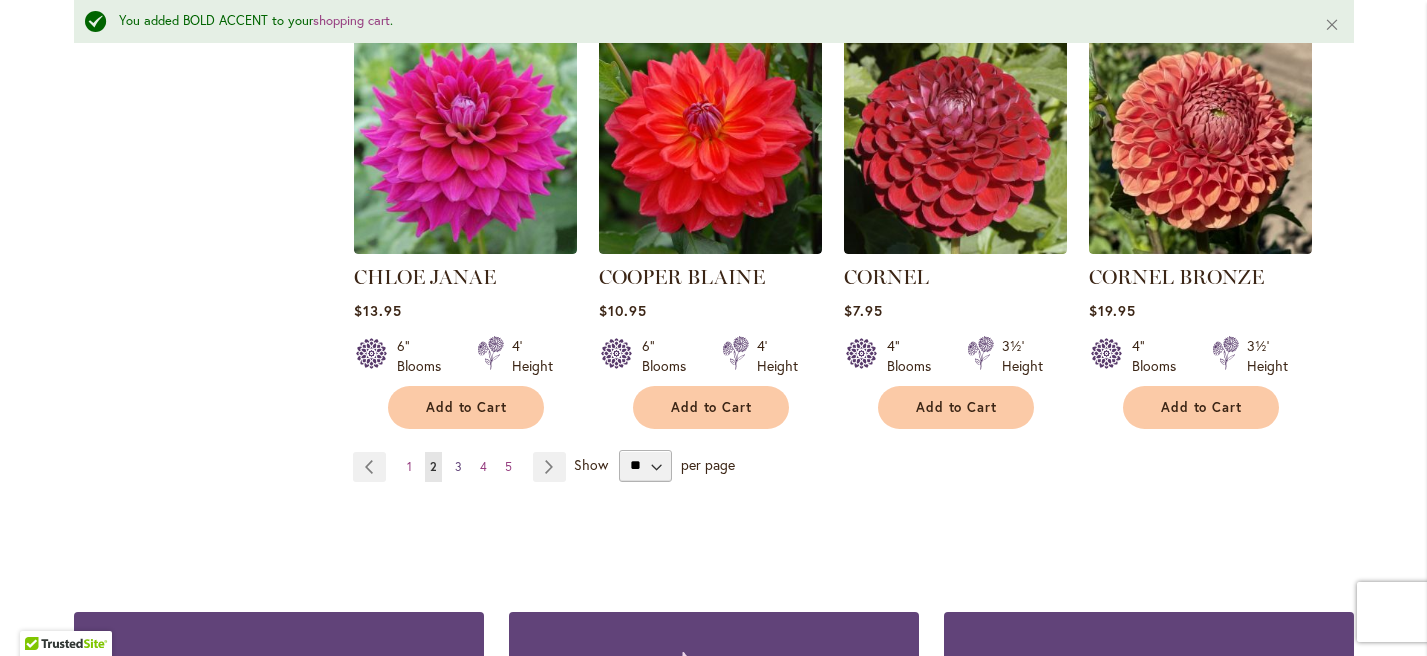 click on "3" at bounding box center (458, 466) 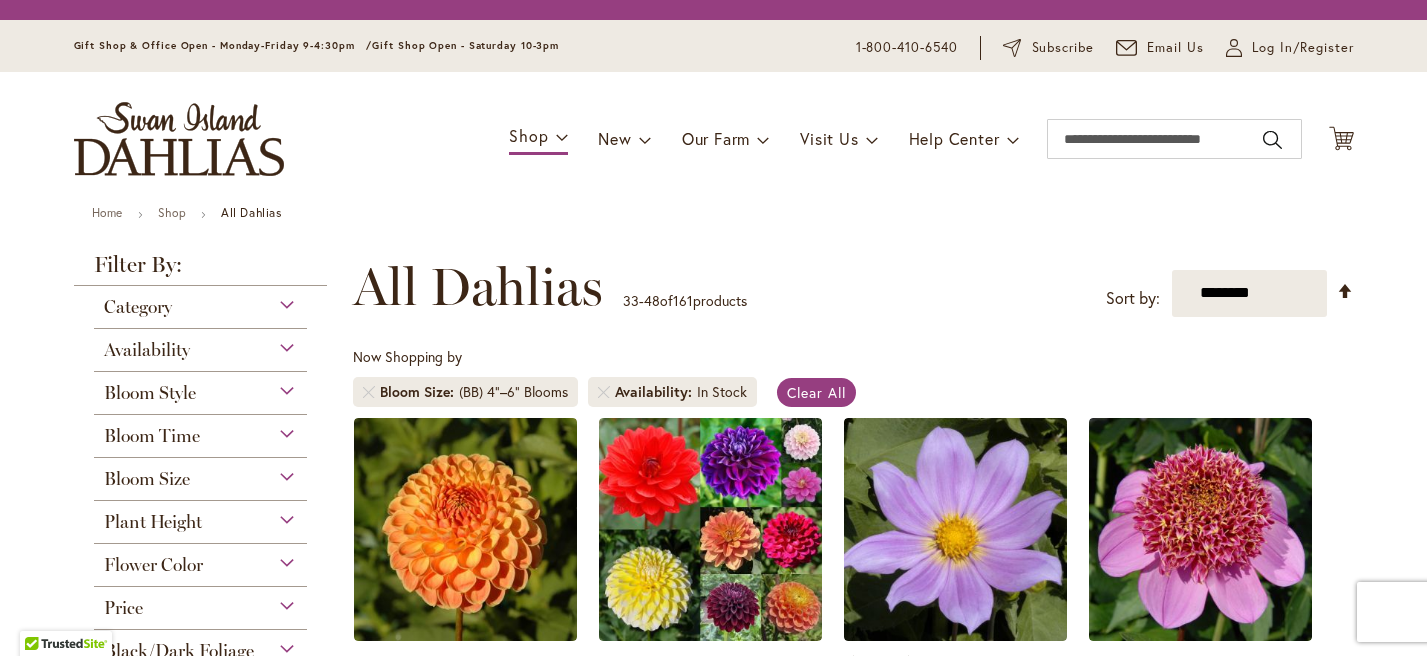scroll, scrollTop: 0, scrollLeft: 0, axis: both 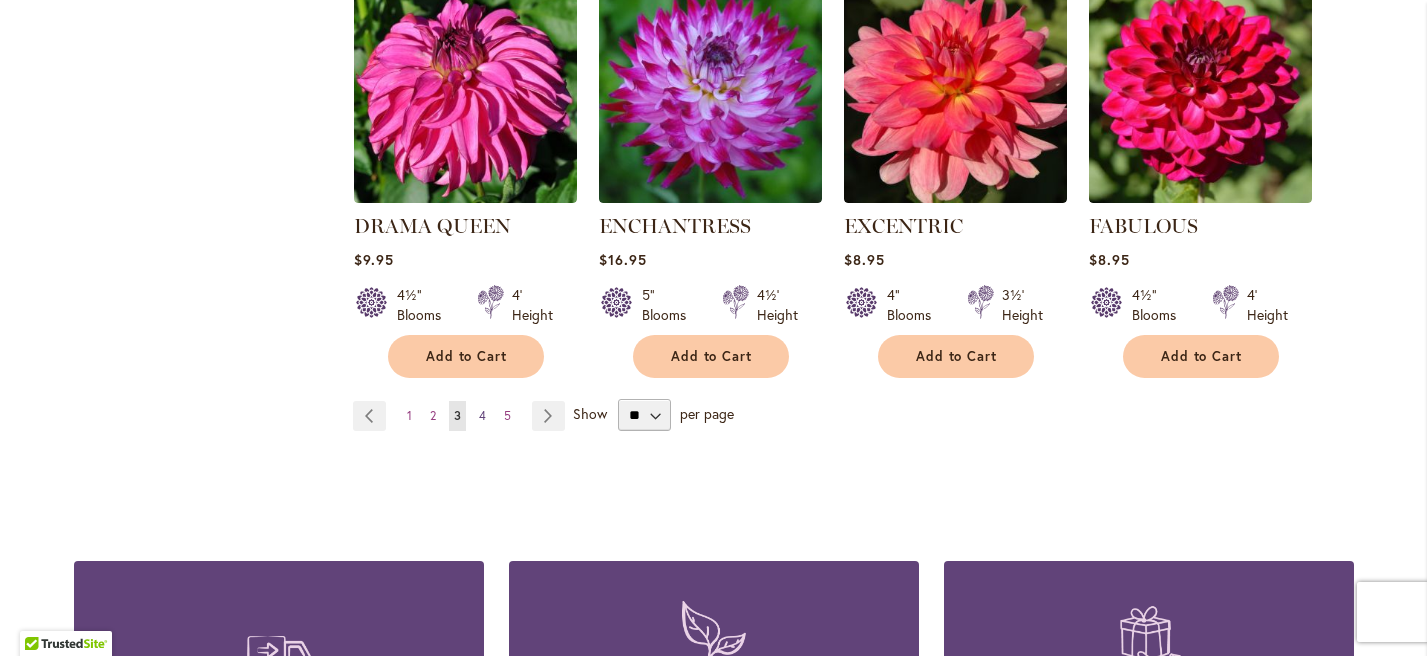 click on "4" at bounding box center [482, 415] 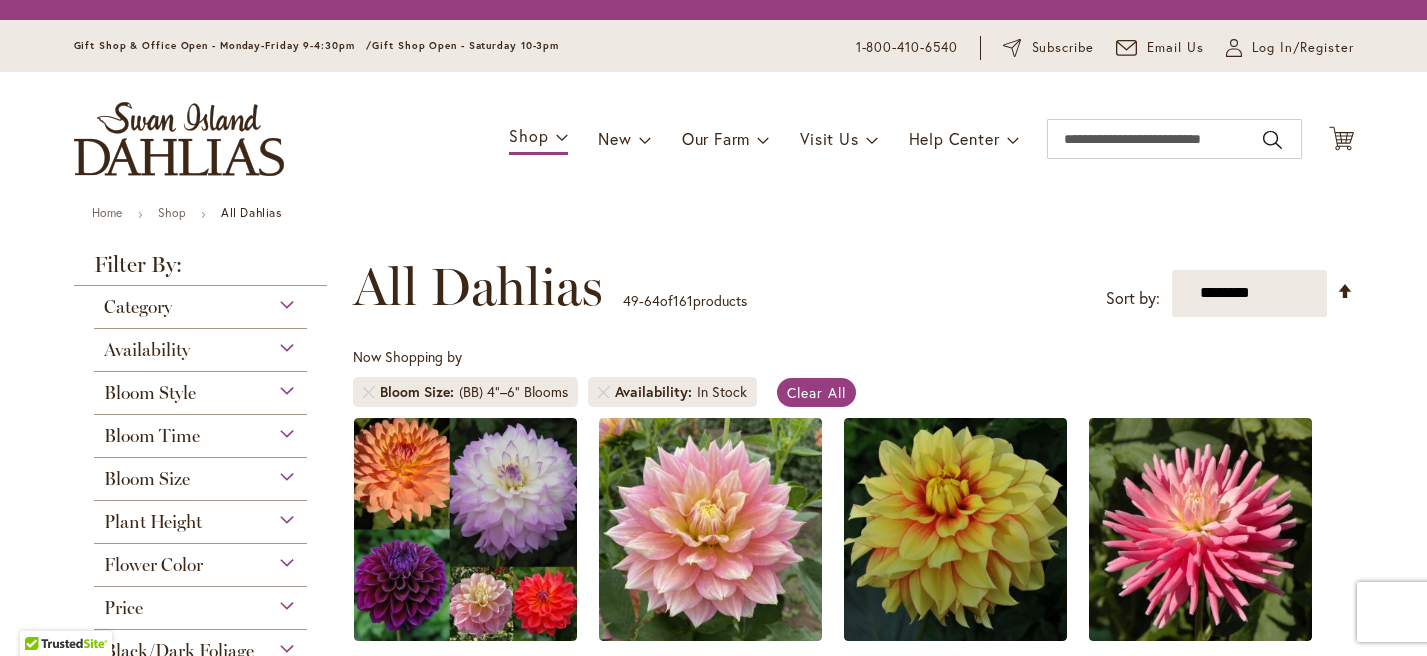 scroll, scrollTop: 0, scrollLeft: 0, axis: both 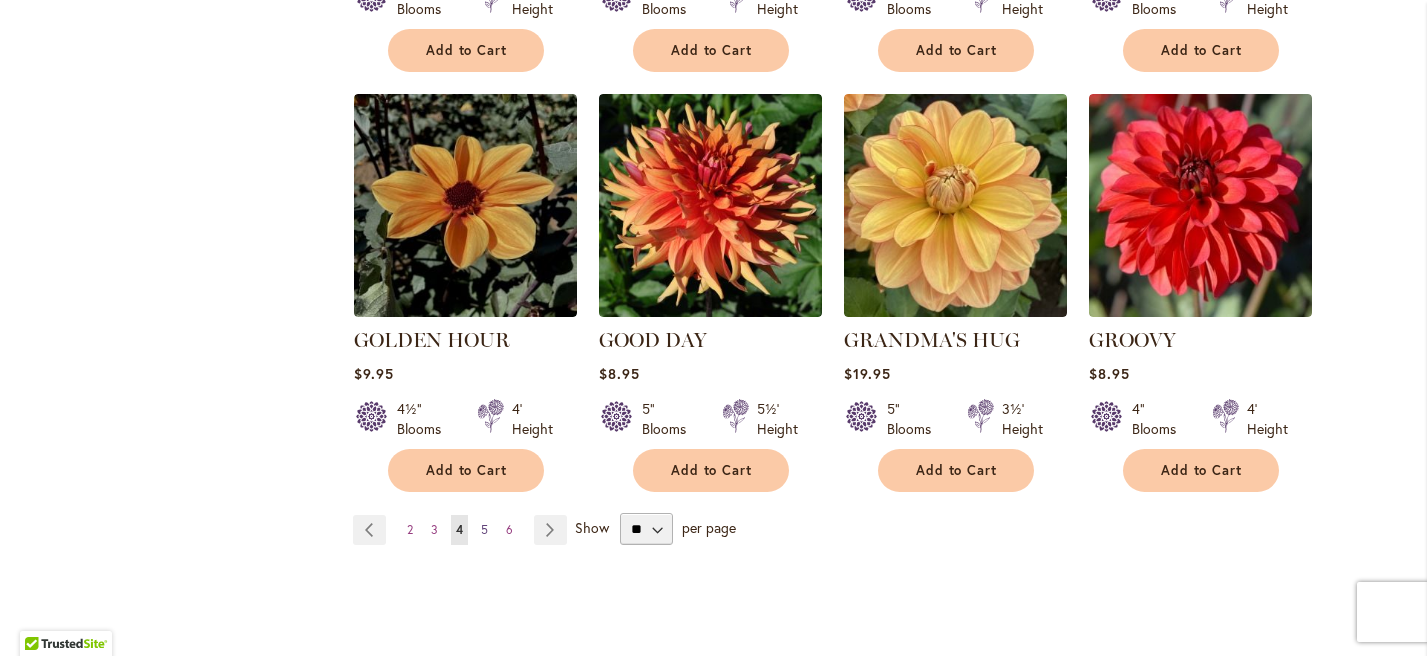 click on "5" at bounding box center [484, 529] 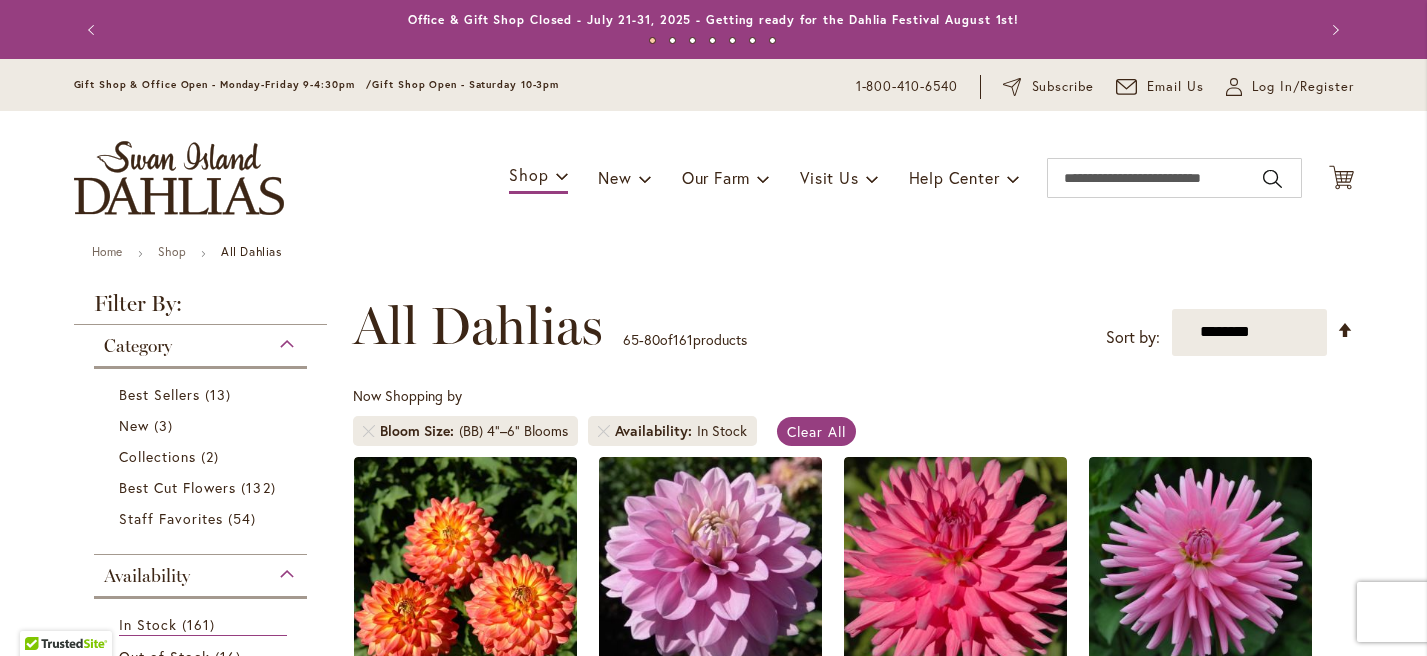 scroll, scrollTop: 0, scrollLeft: 0, axis: both 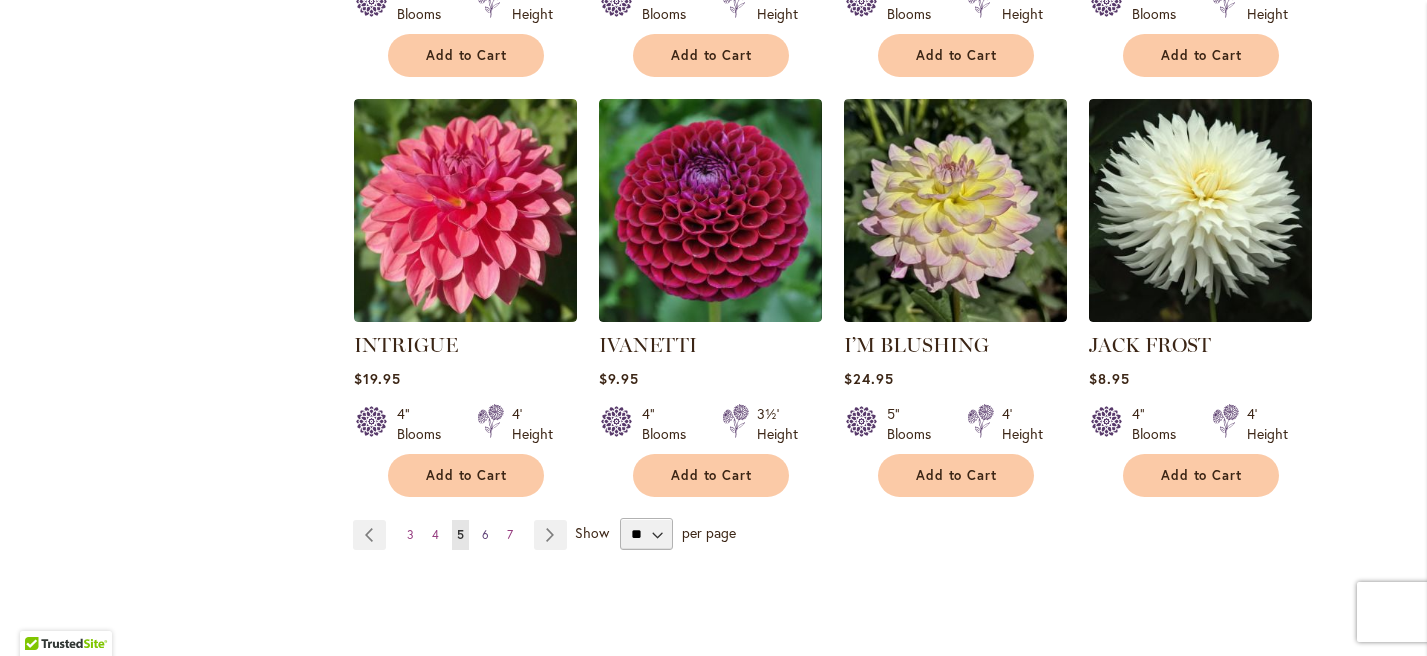click on "6" at bounding box center [485, 534] 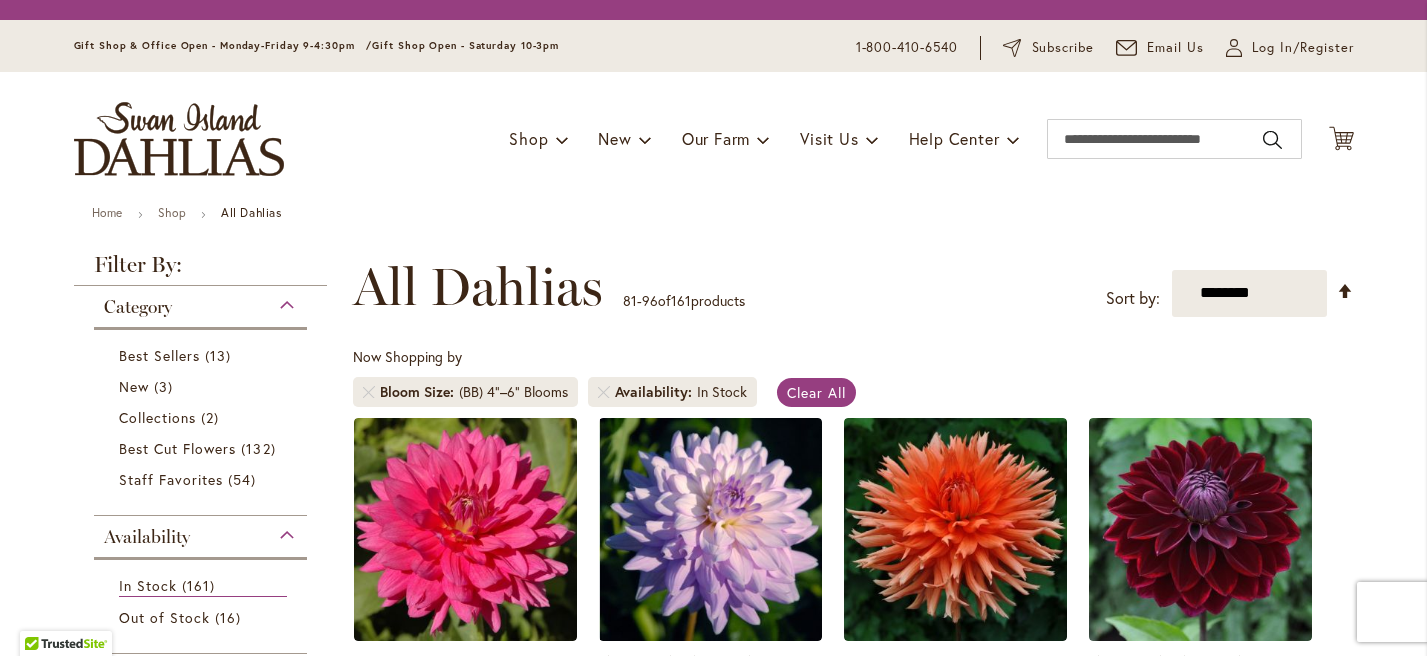 scroll, scrollTop: 0, scrollLeft: 0, axis: both 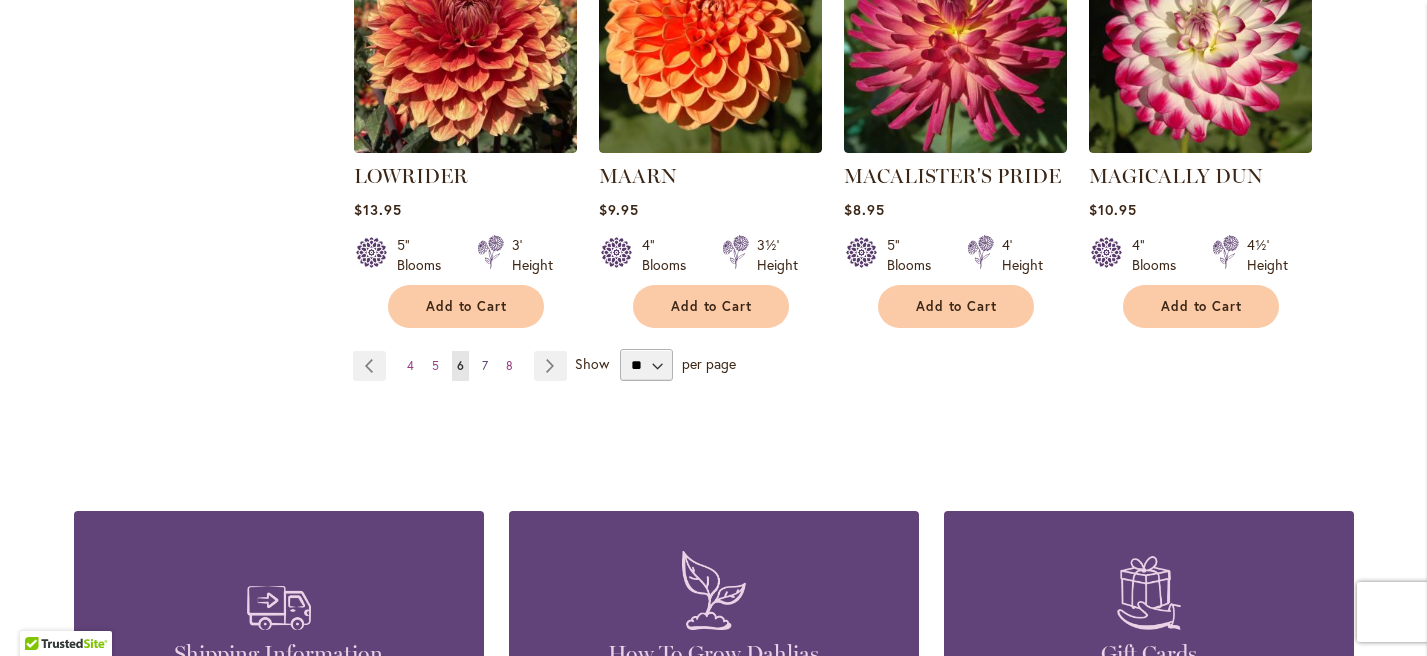 click on "7" at bounding box center [485, 365] 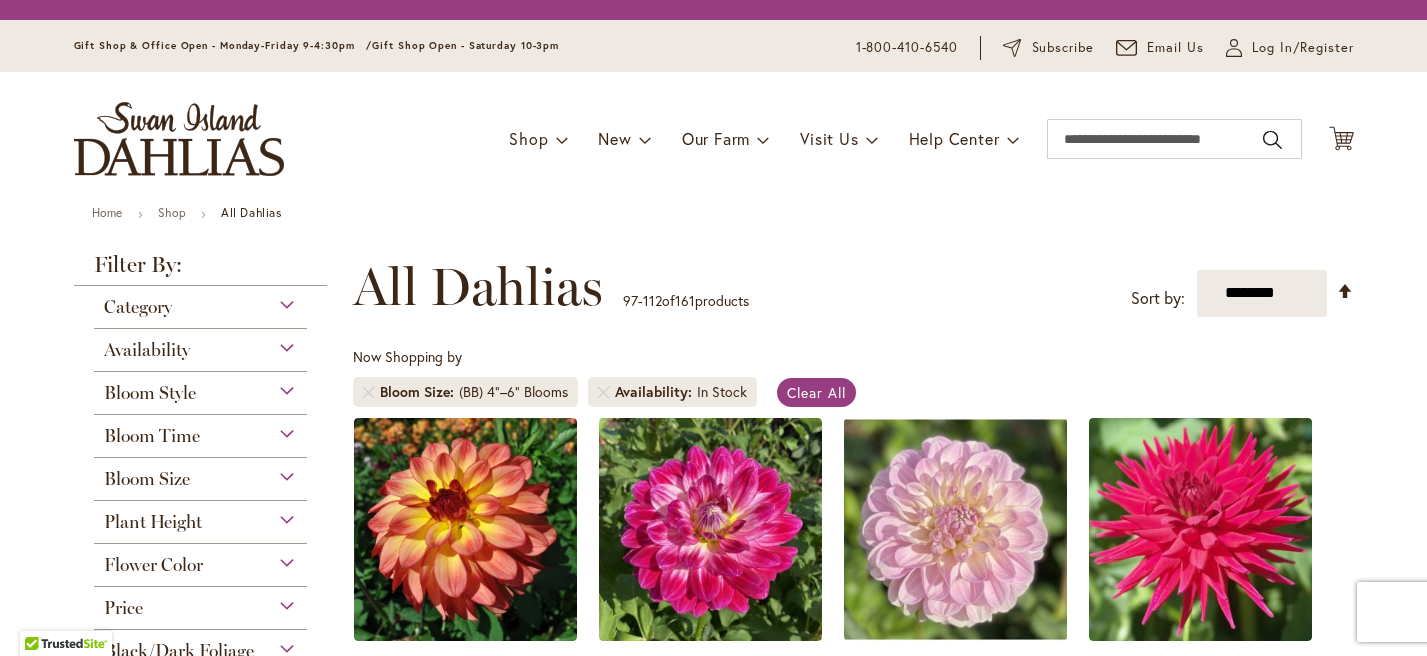 scroll, scrollTop: 0, scrollLeft: 0, axis: both 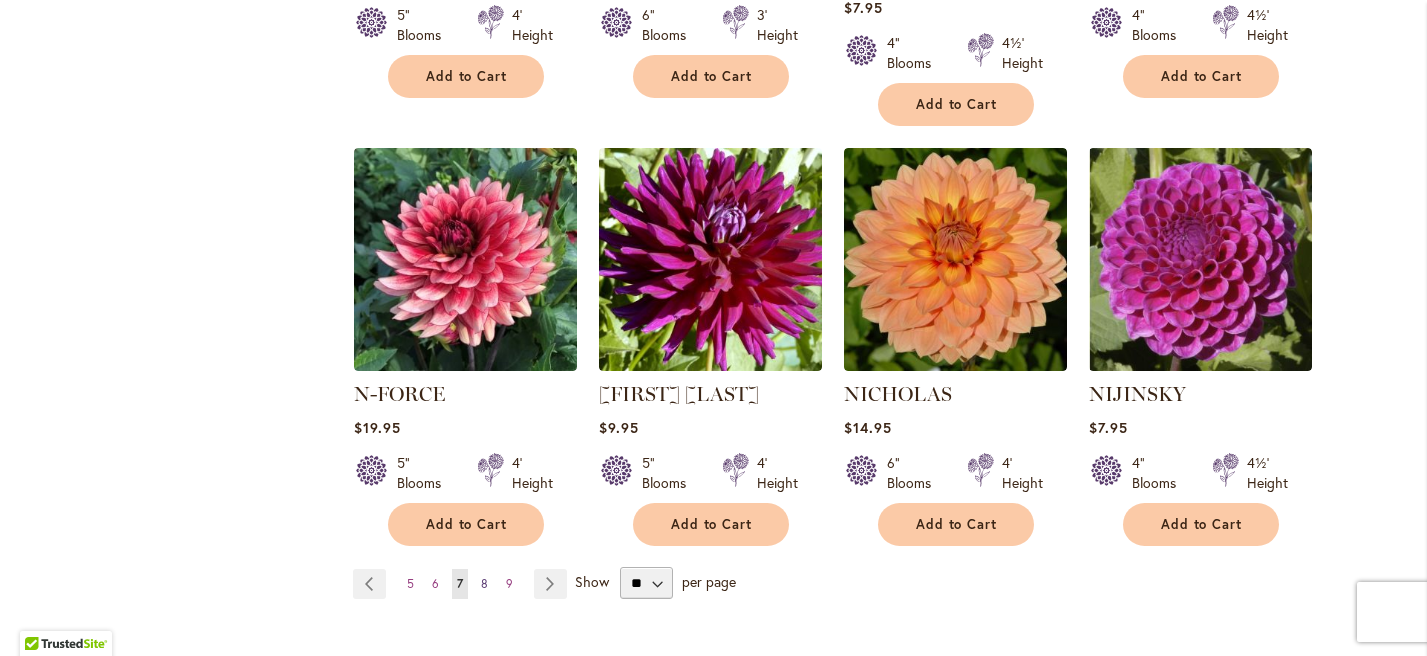 click on "8" at bounding box center (484, 583) 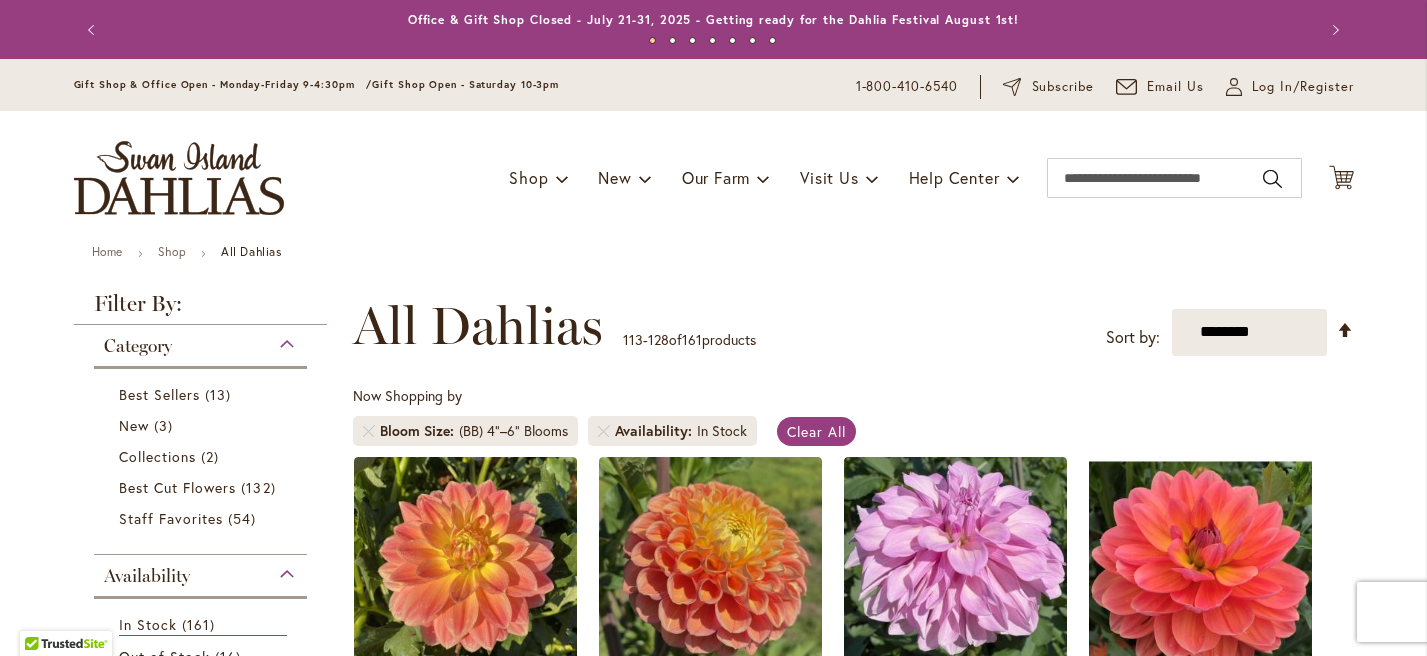 scroll, scrollTop: 0, scrollLeft: 0, axis: both 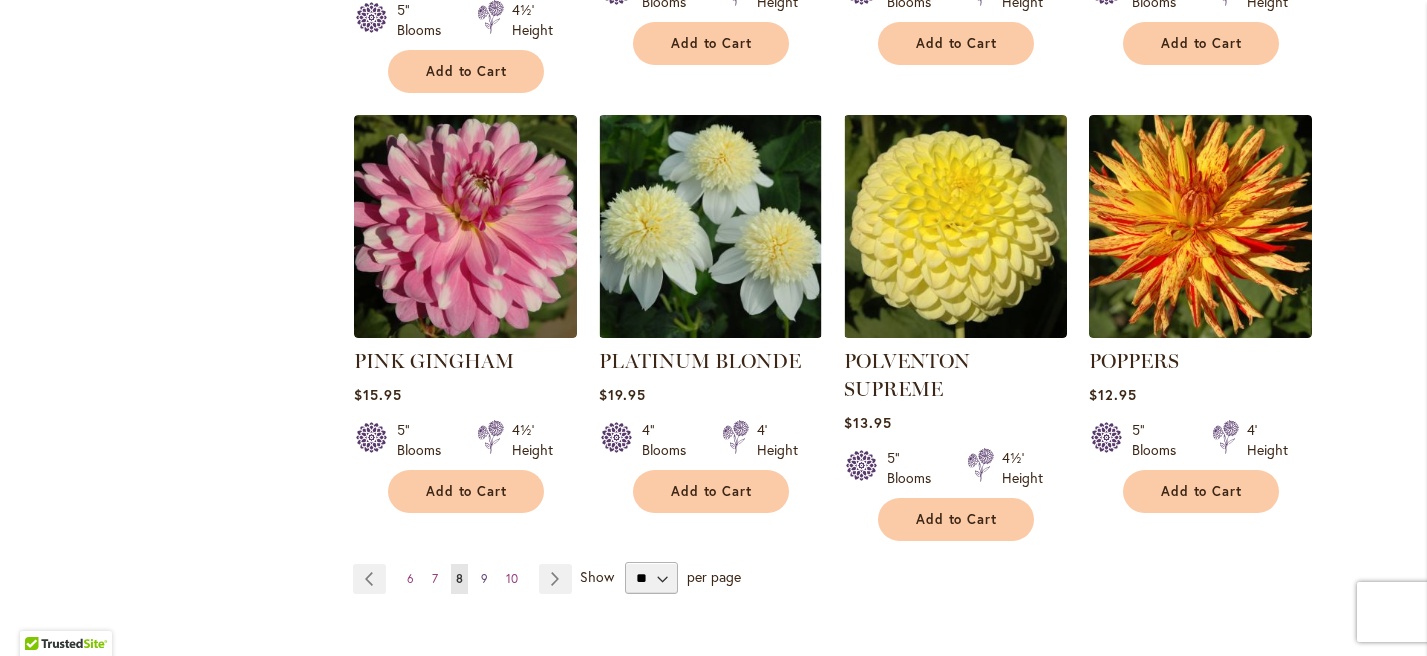 click on "9" at bounding box center (484, 578) 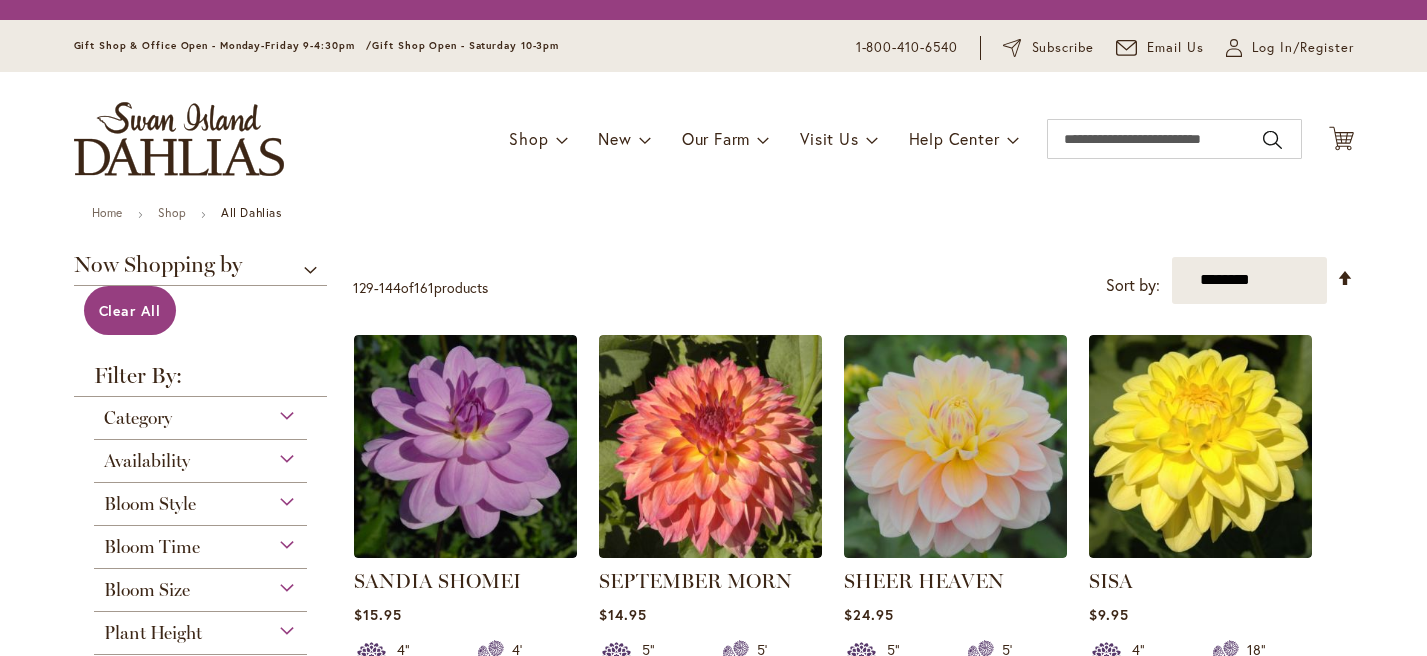 scroll, scrollTop: 0, scrollLeft: 0, axis: both 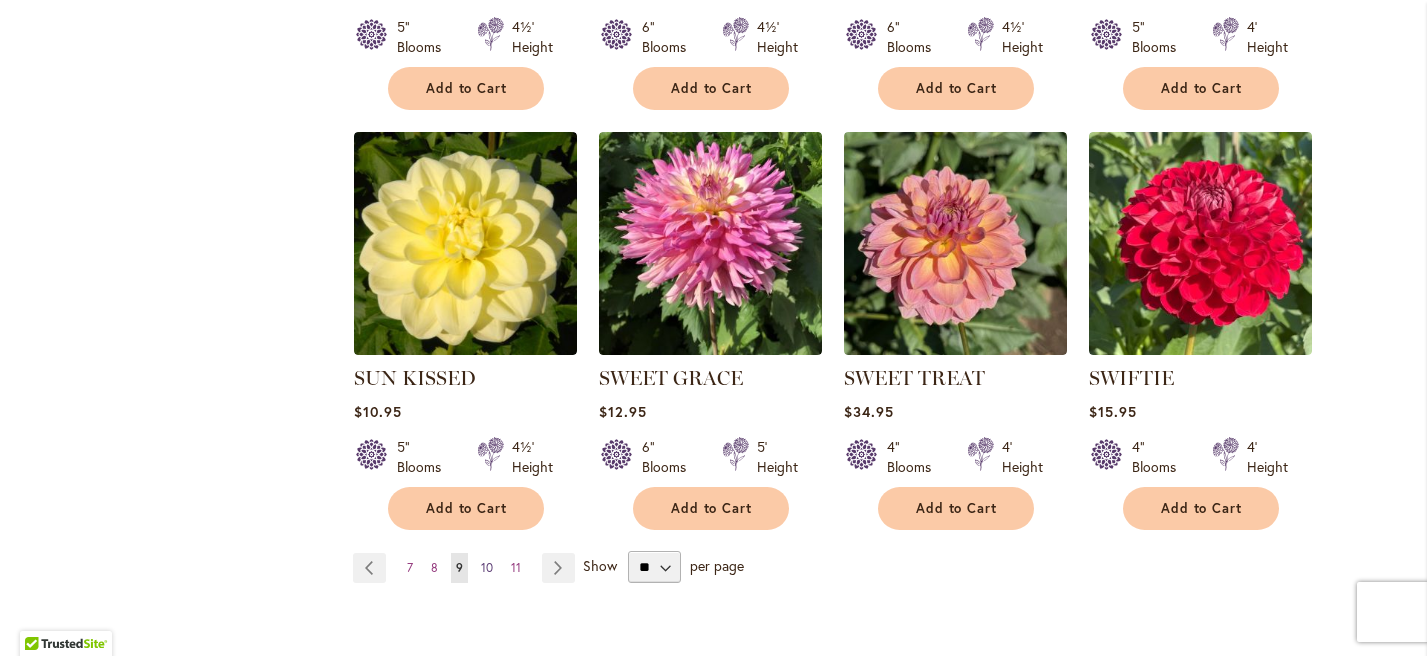 click on "10" at bounding box center (487, 567) 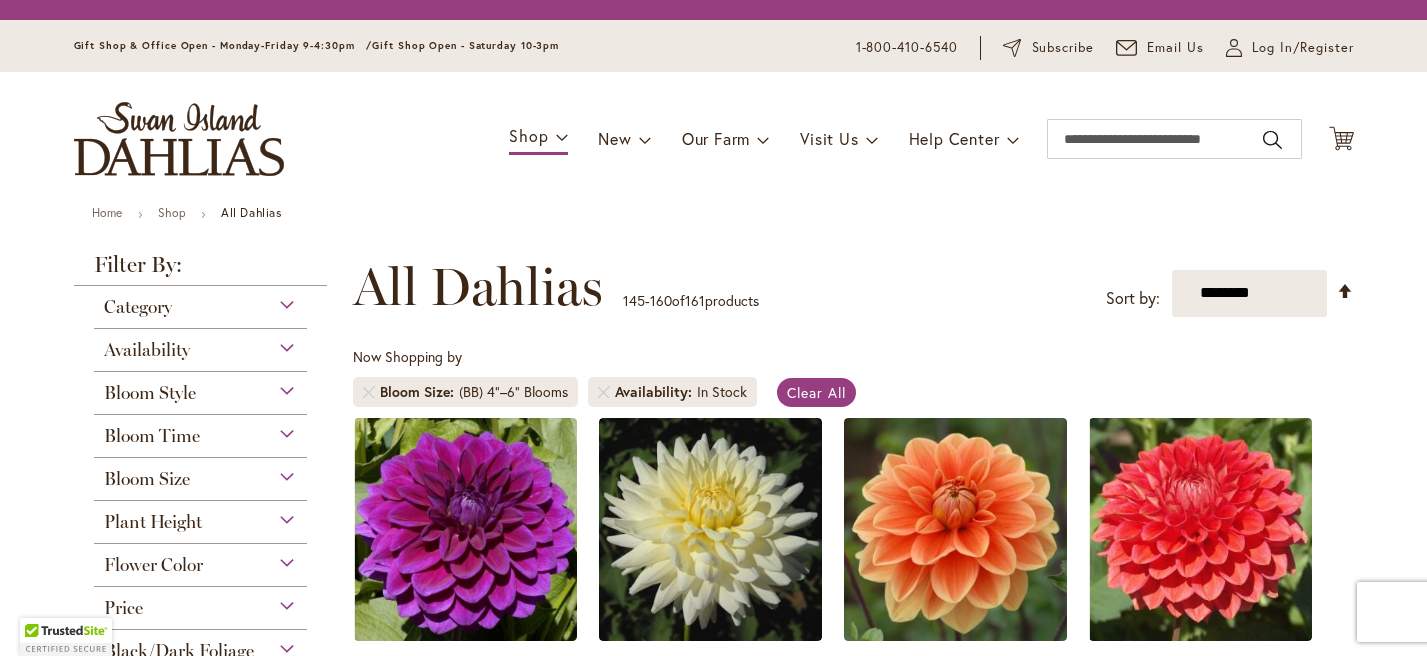 scroll, scrollTop: 0, scrollLeft: 0, axis: both 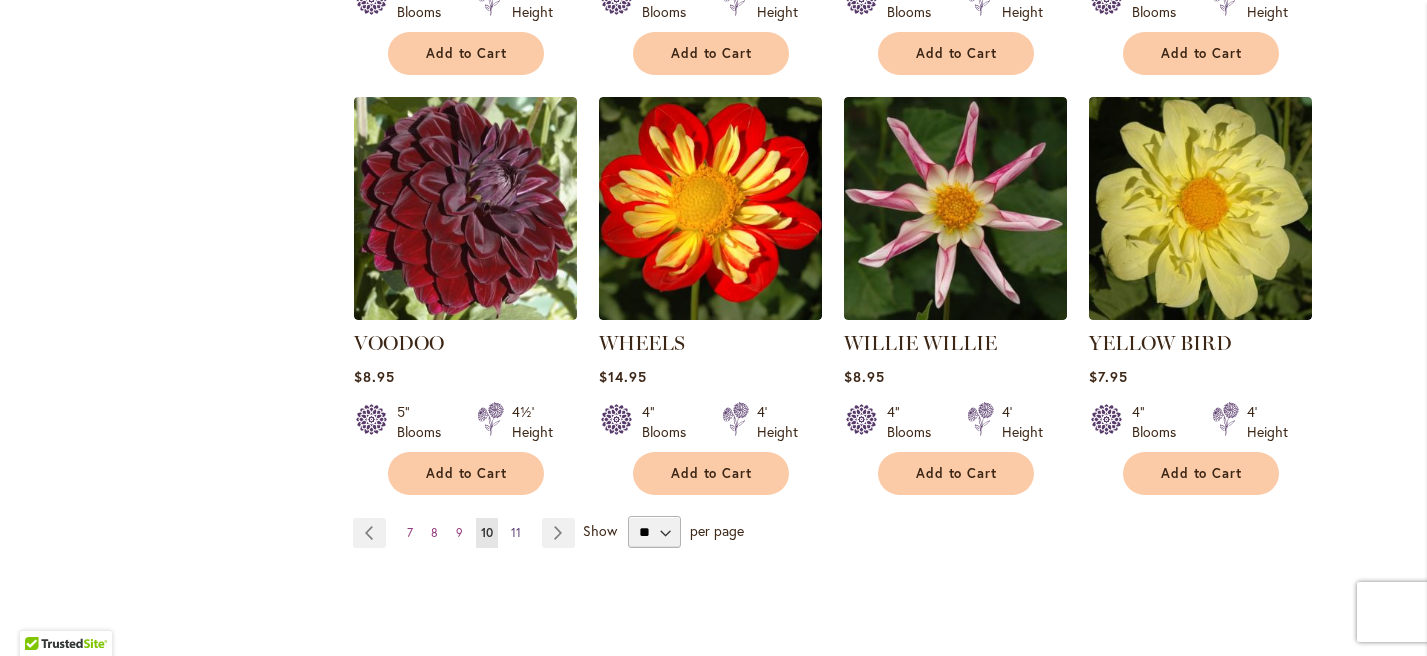 click on "Page
11" at bounding box center (516, 533) 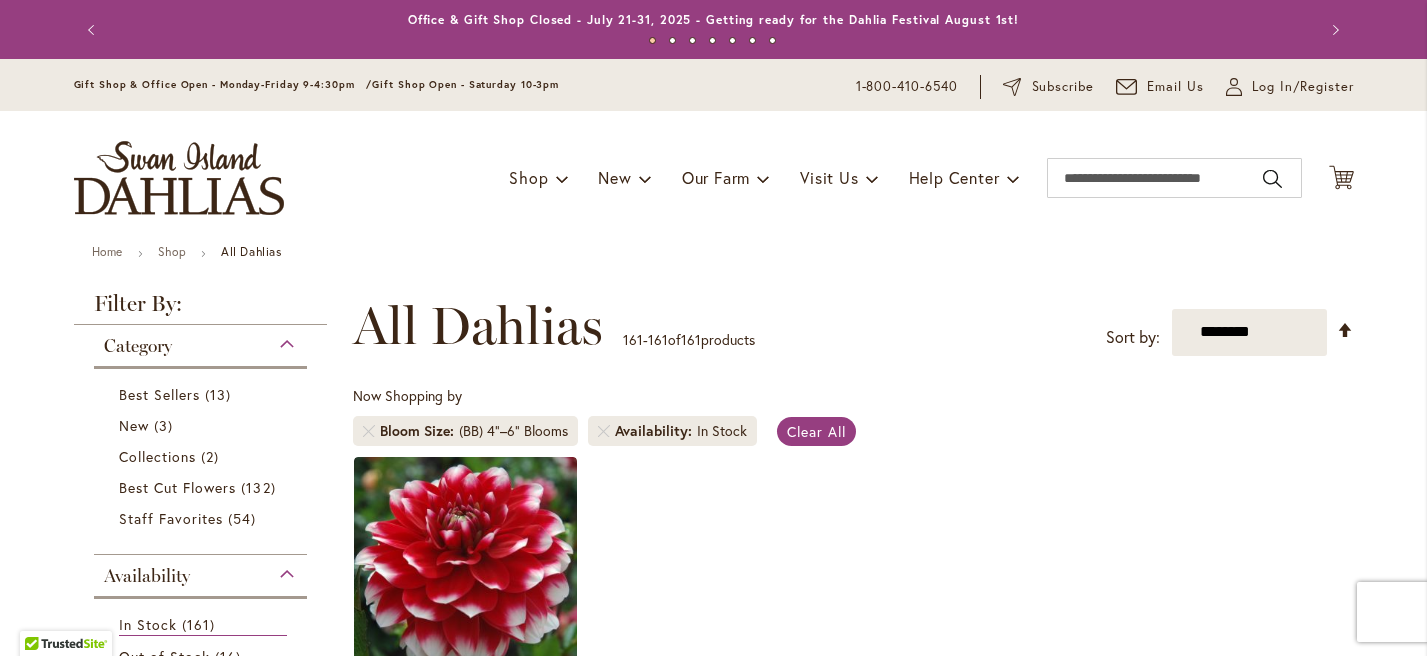 scroll, scrollTop: 0, scrollLeft: 0, axis: both 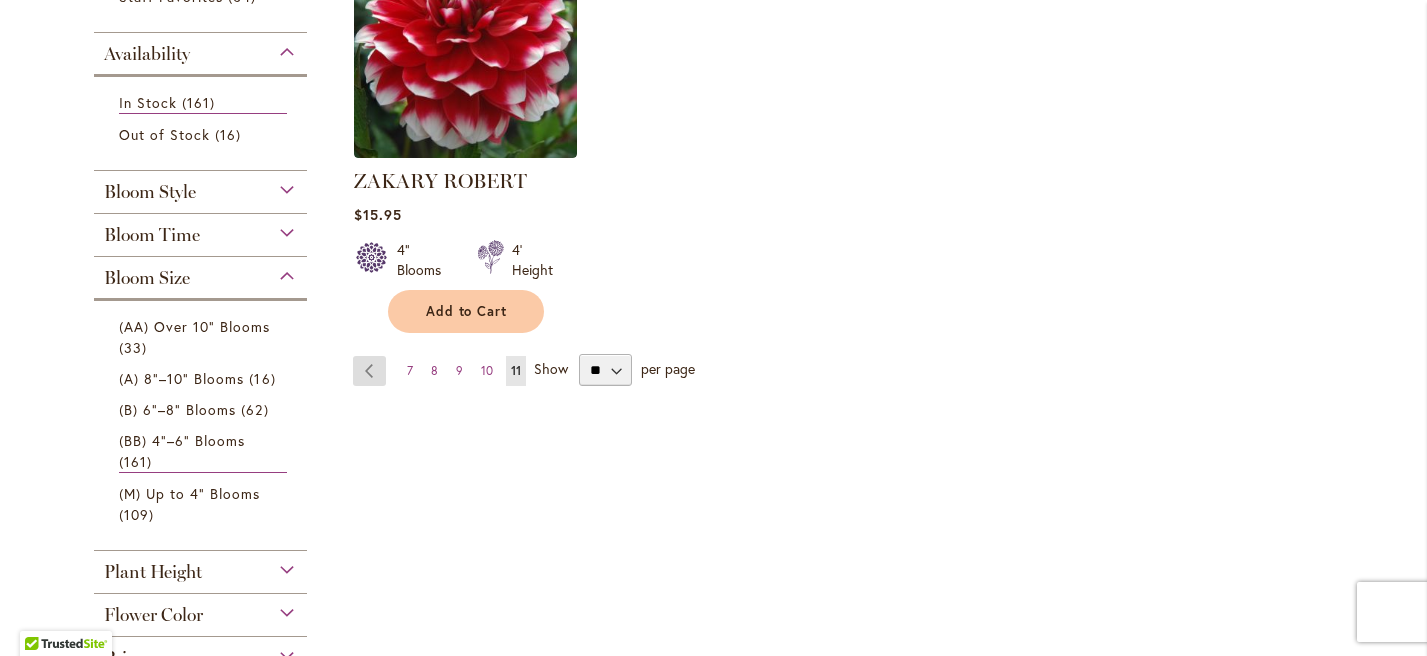 click on "Page
Previous" at bounding box center [369, 371] 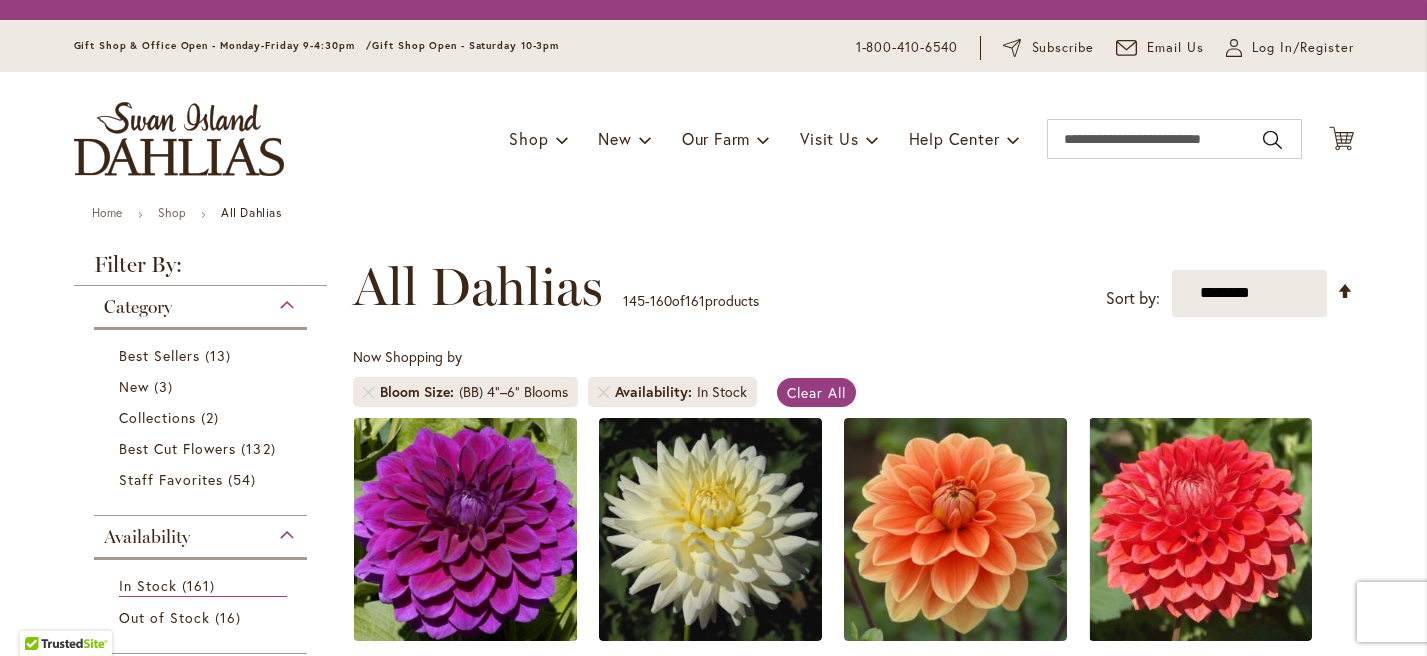 scroll, scrollTop: 0, scrollLeft: 0, axis: both 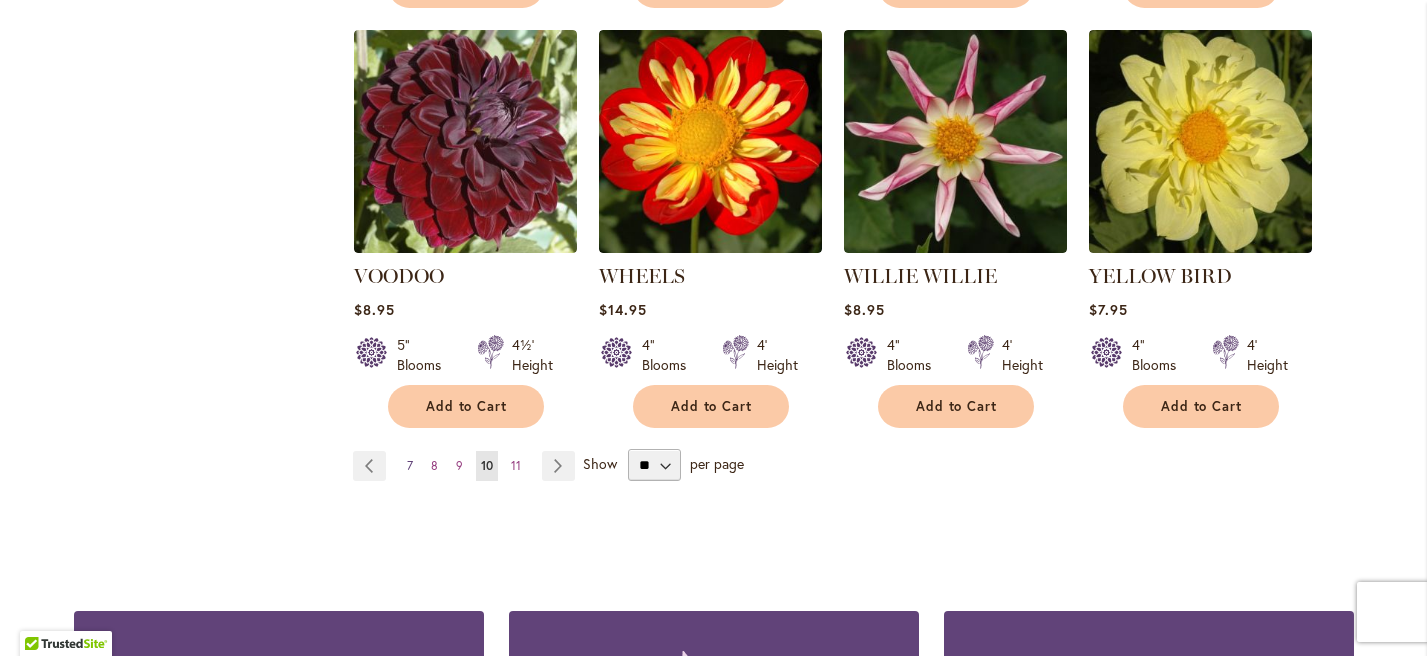click on "7" at bounding box center (410, 465) 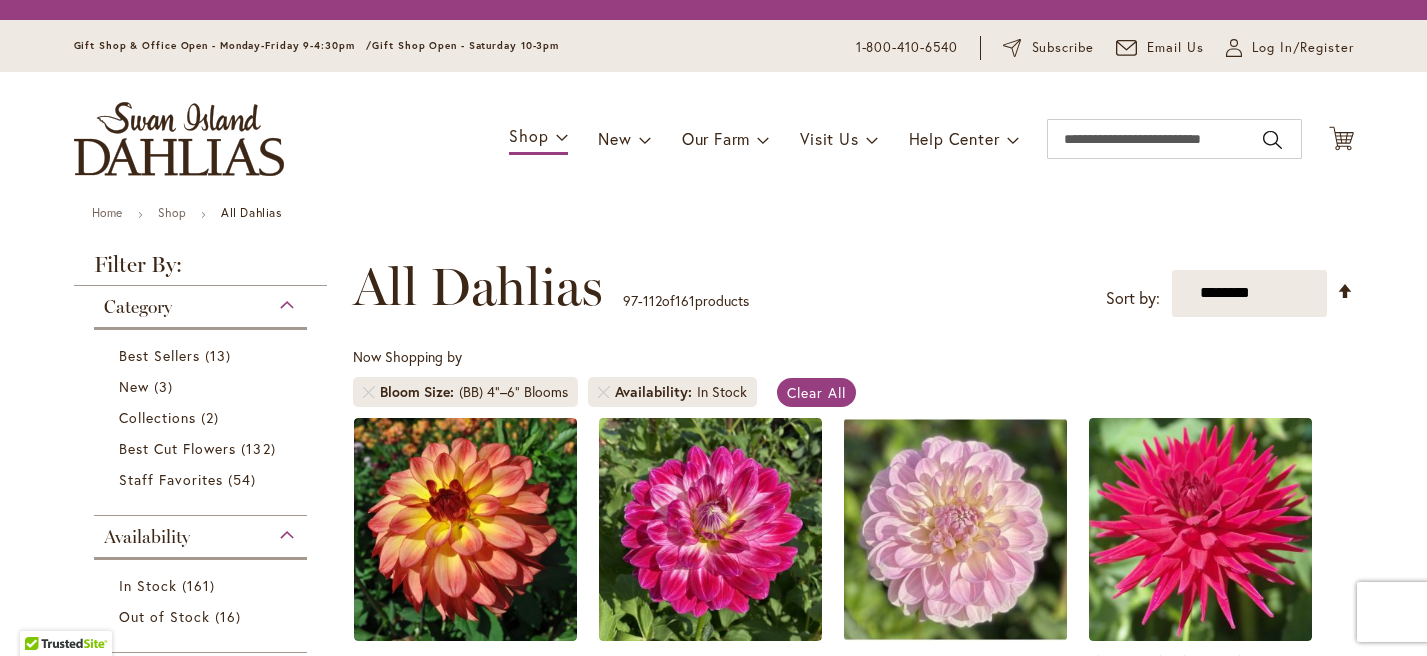 scroll, scrollTop: 0, scrollLeft: 0, axis: both 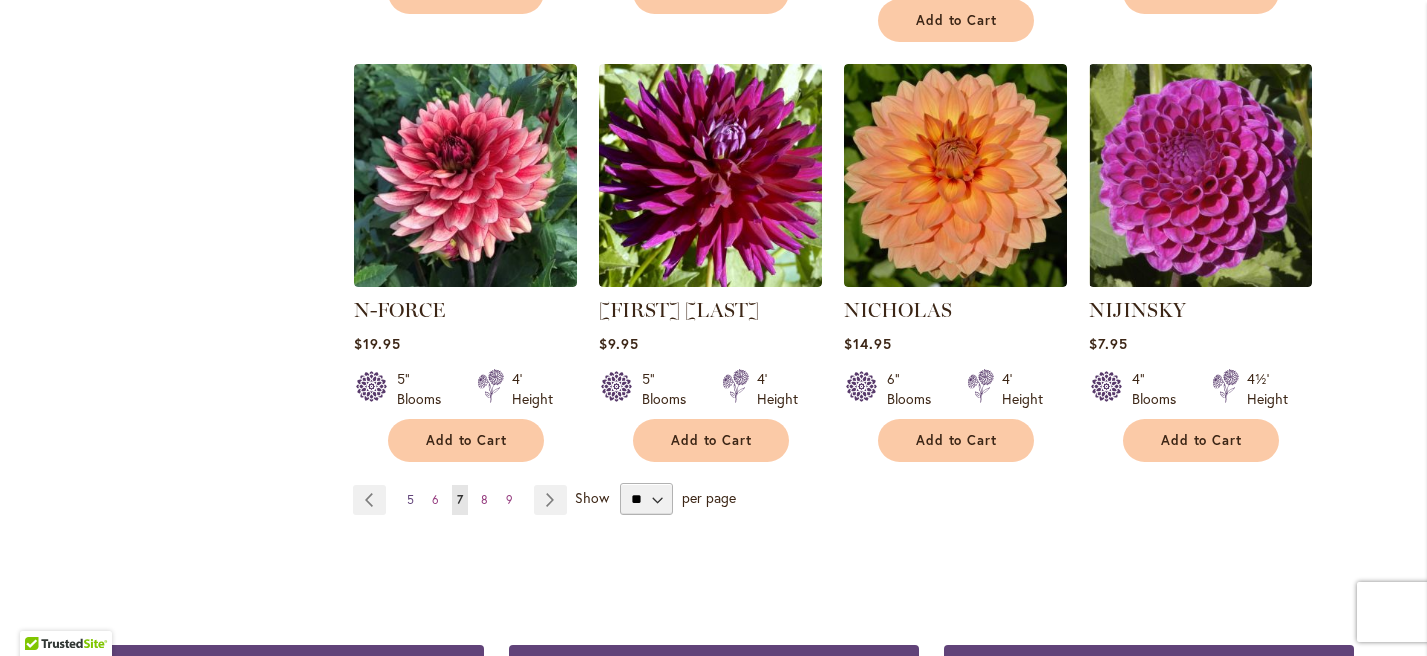 click on "5" at bounding box center (410, 499) 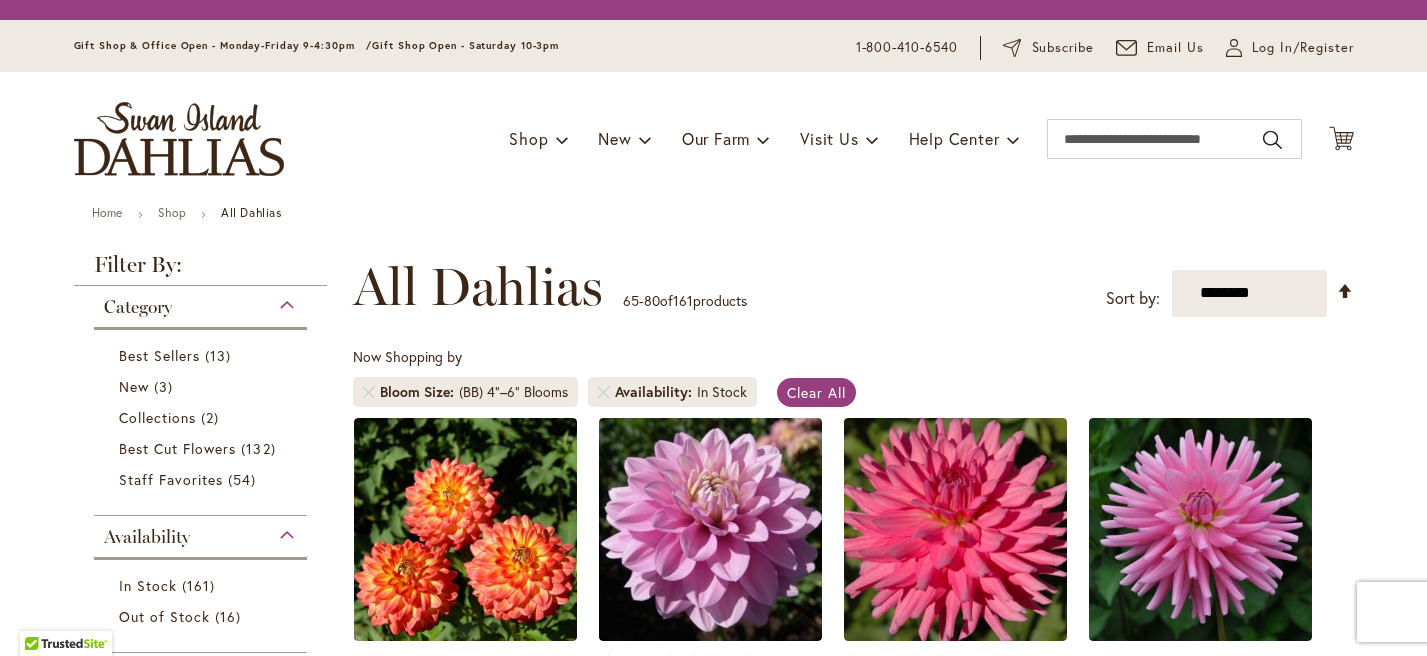 scroll, scrollTop: 0, scrollLeft: 0, axis: both 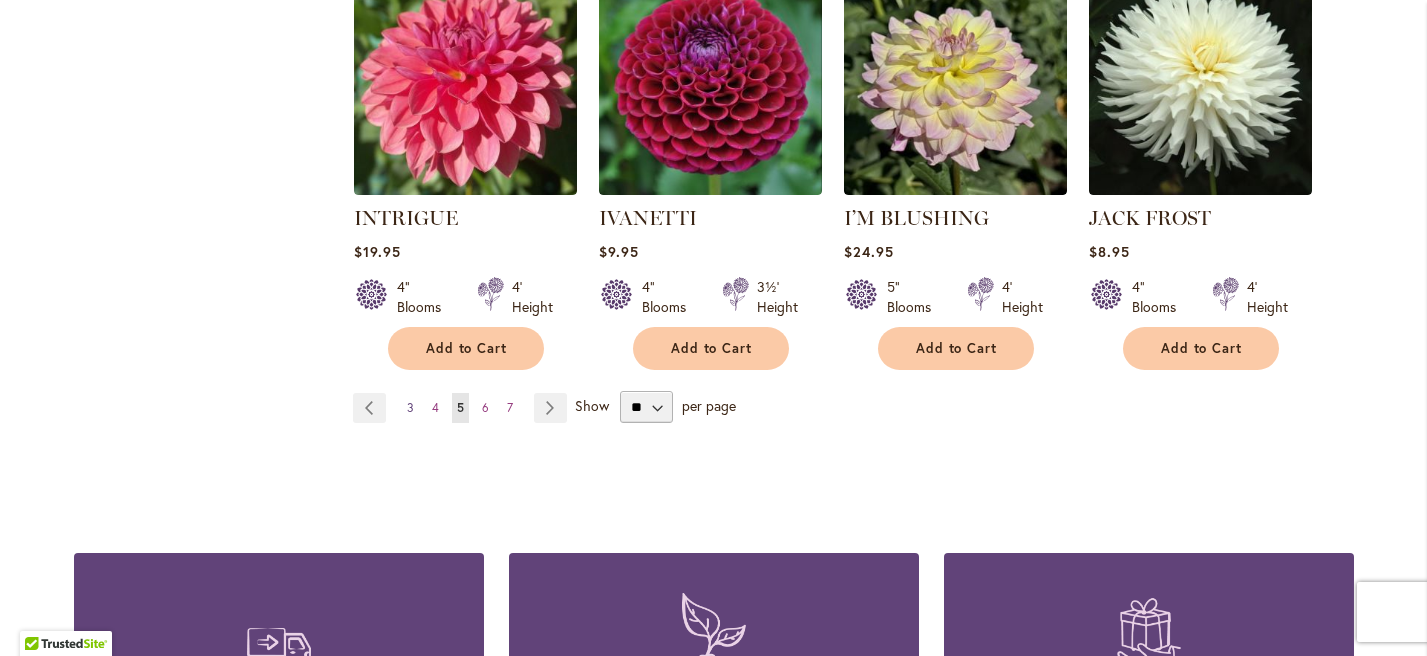 click on "3" at bounding box center (410, 407) 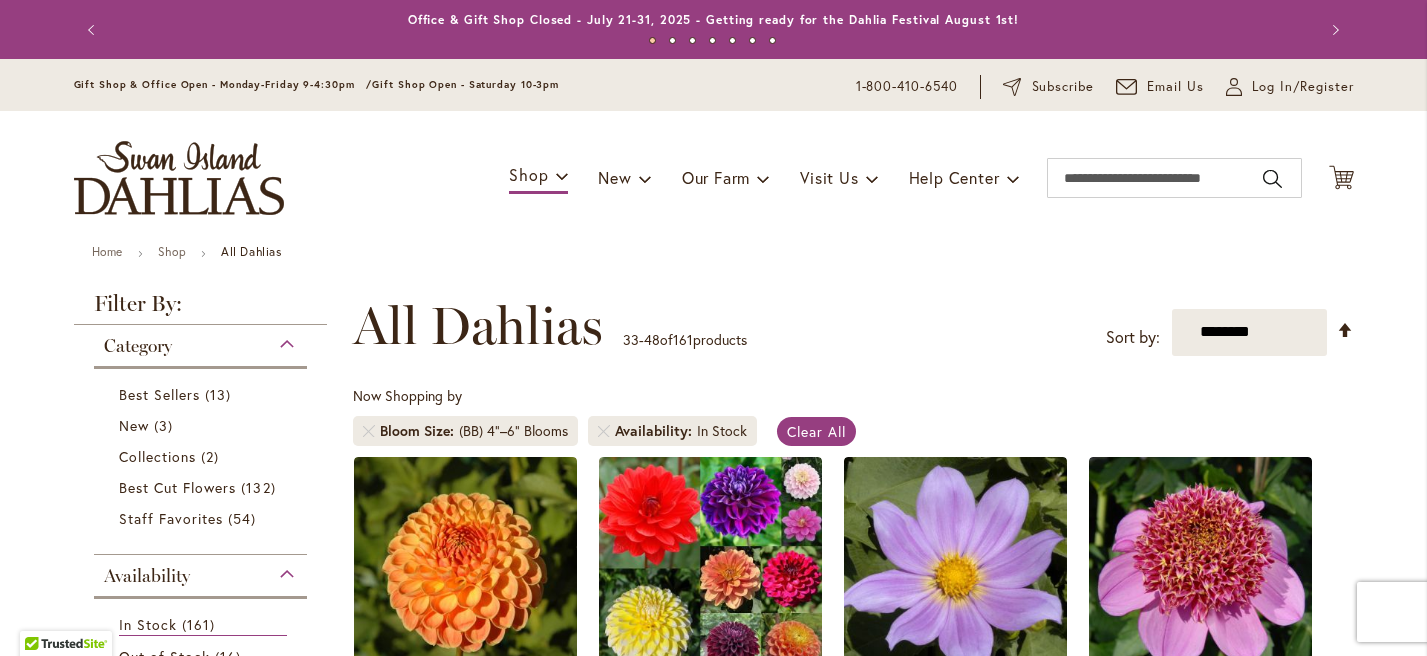 scroll, scrollTop: 0, scrollLeft: 0, axis: both 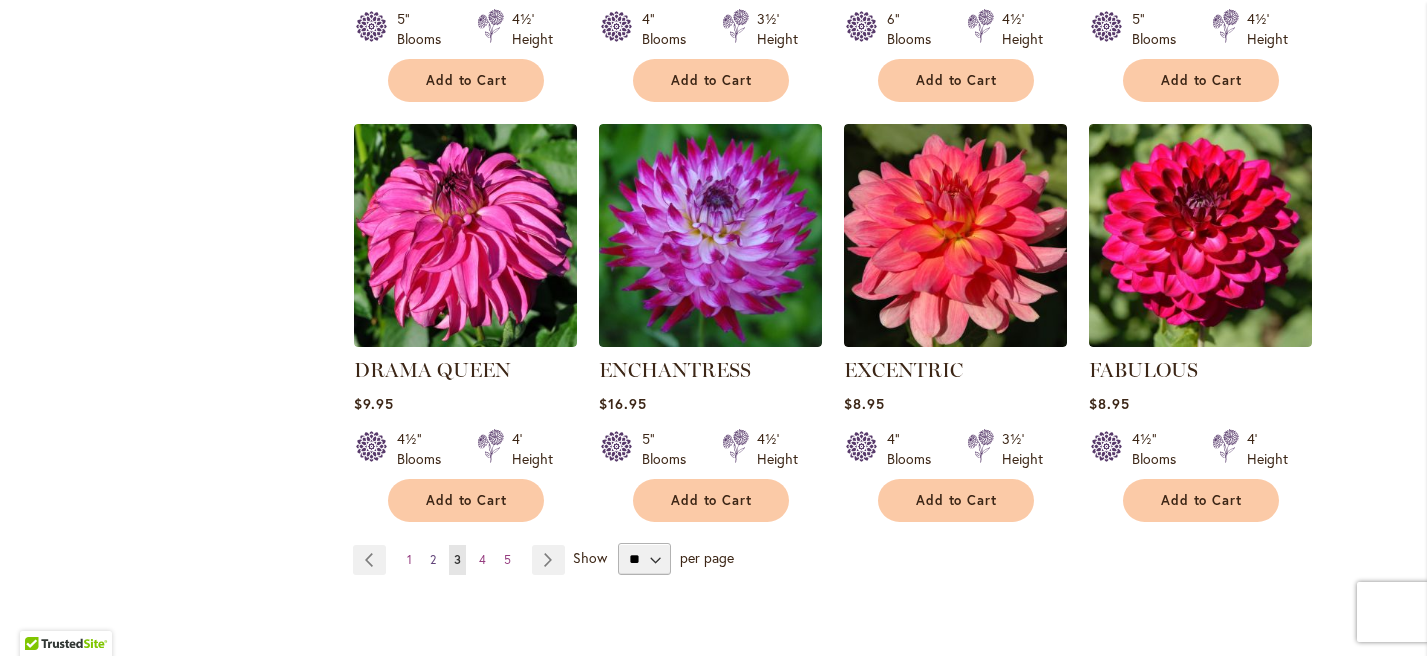 click on "2" at bounding box center (433, 559) 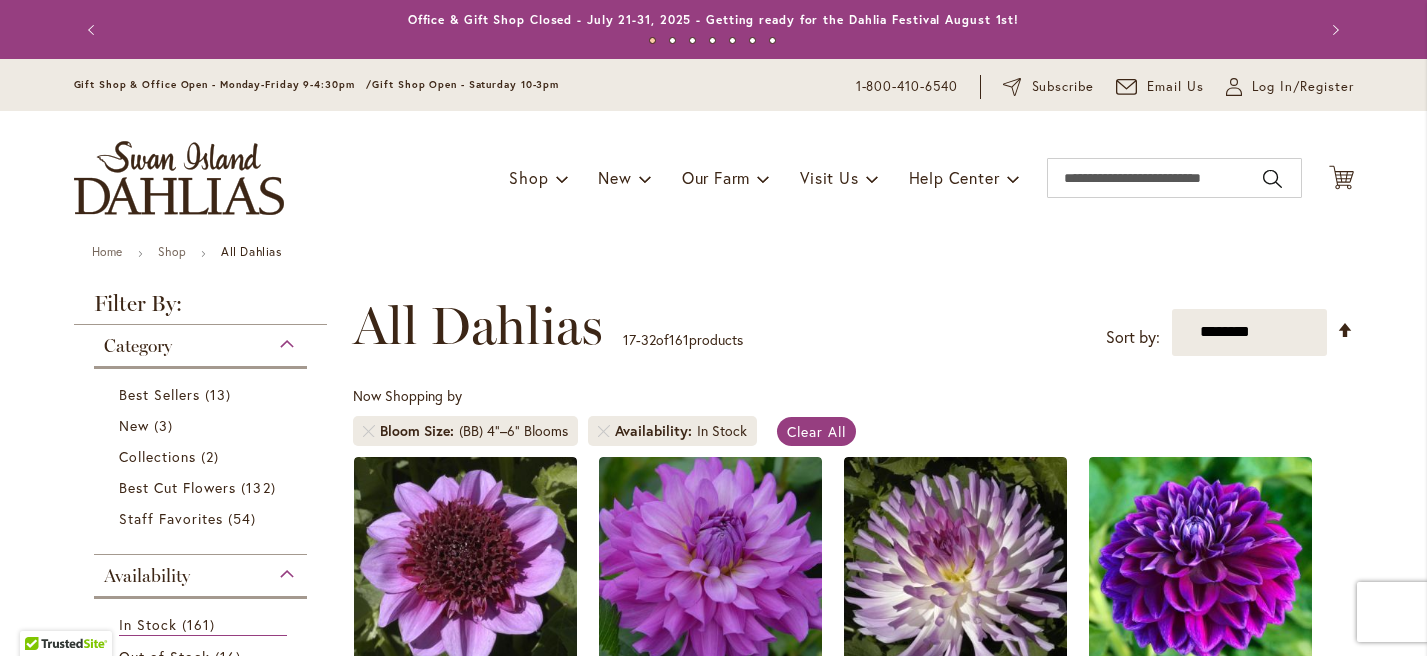 scroll, scrollTop: 0, scrollLeft: 0, axis: both 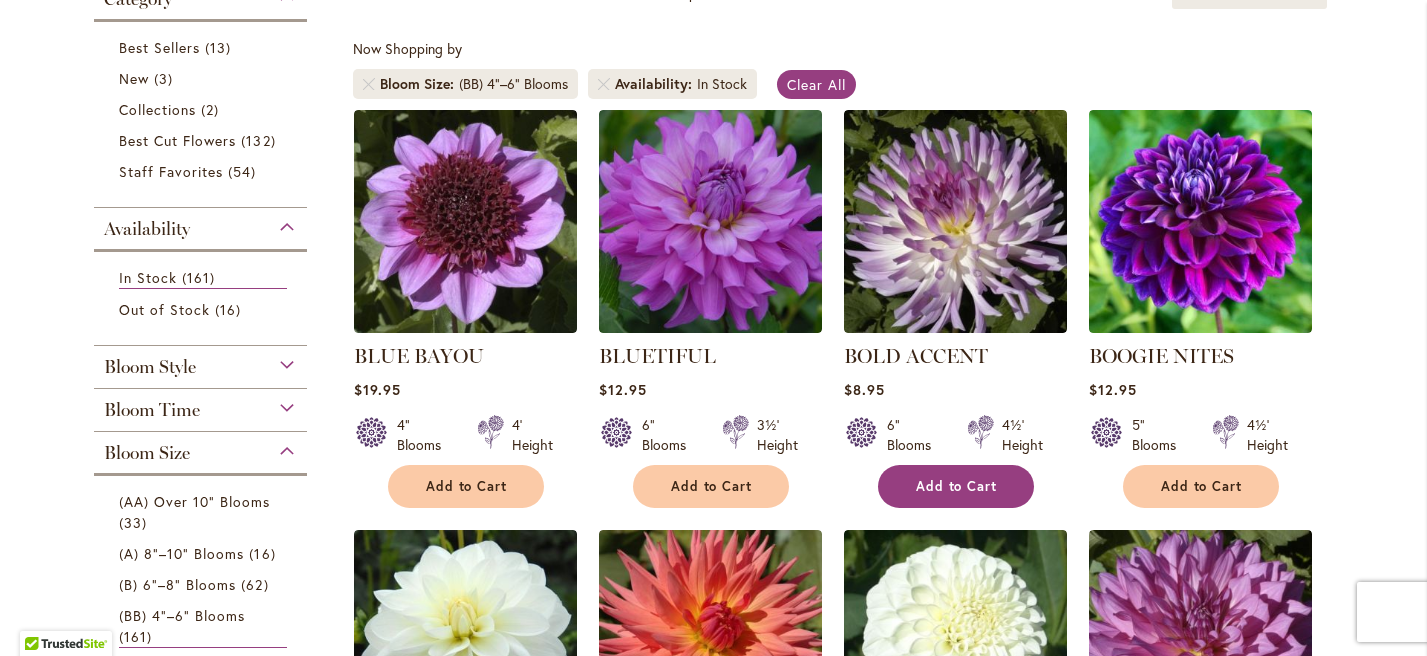 click on "Add to Cart" at bounding box center [956, 486] 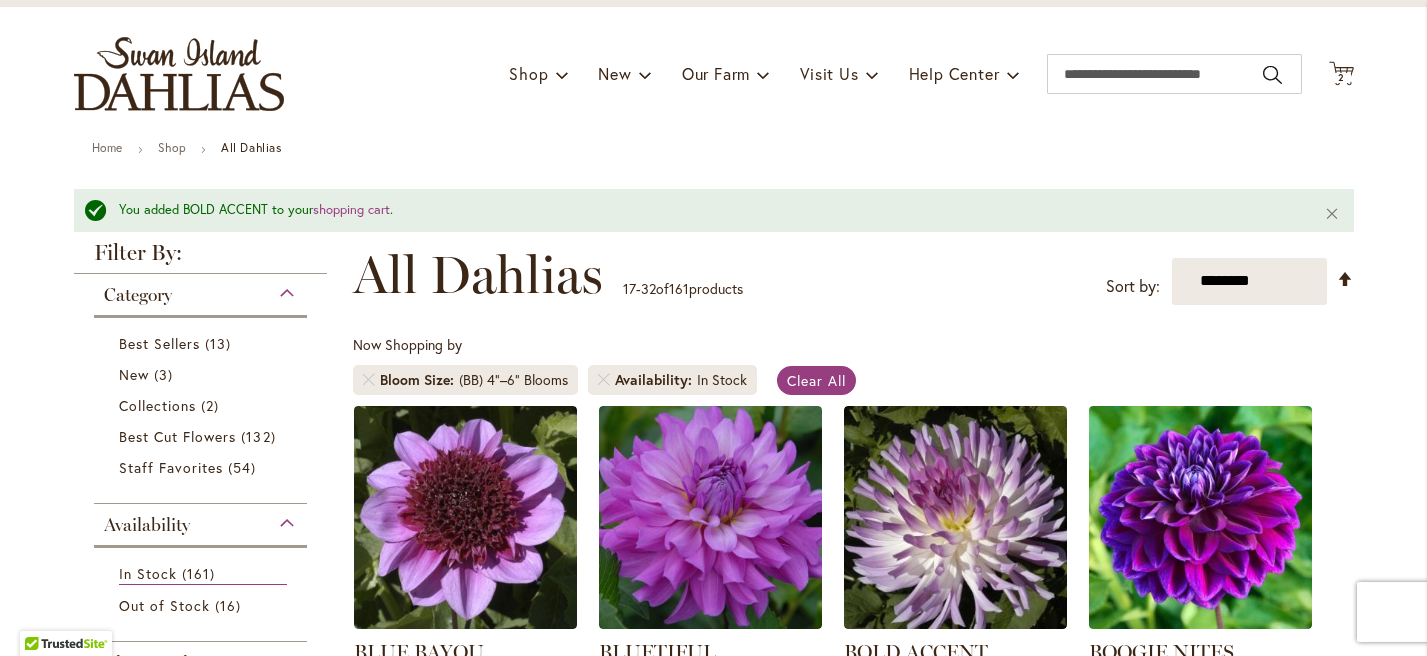 scroll, scrollTop: 0, scrollLeft: 0, axis: both 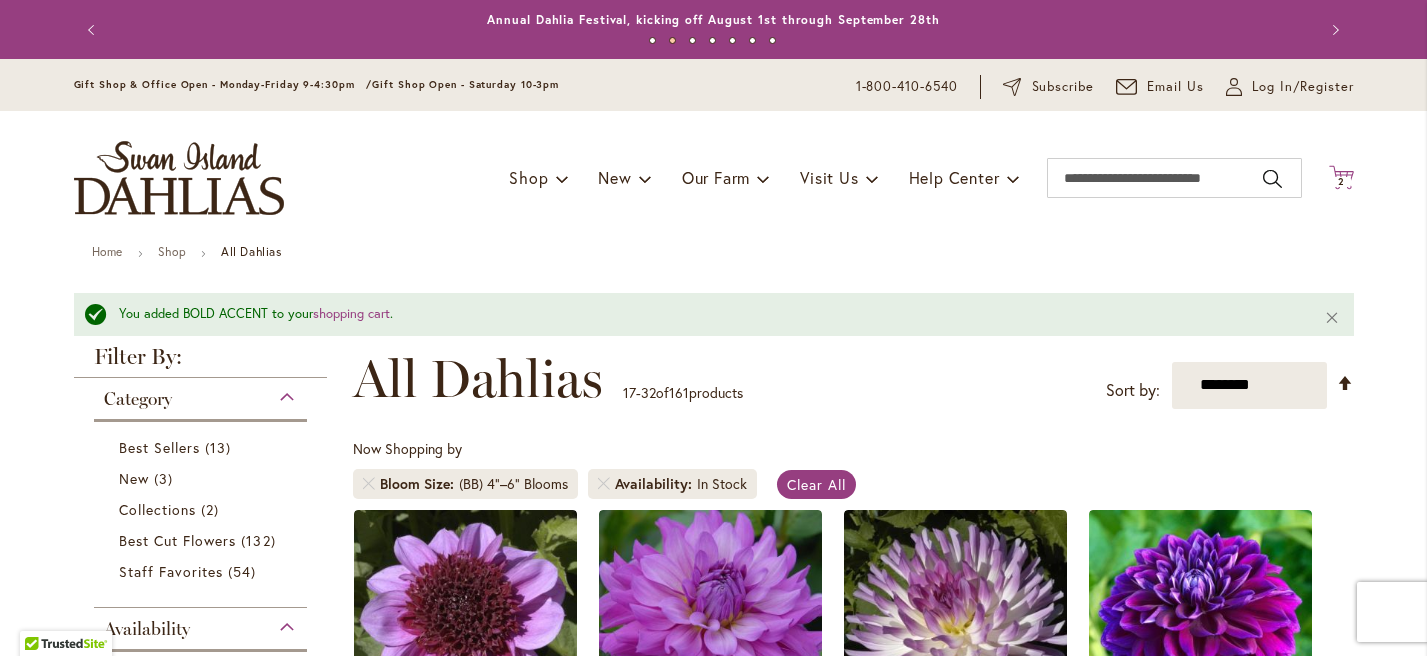 click on "Cart
.cls-1 {
fill: #231f20;
}" 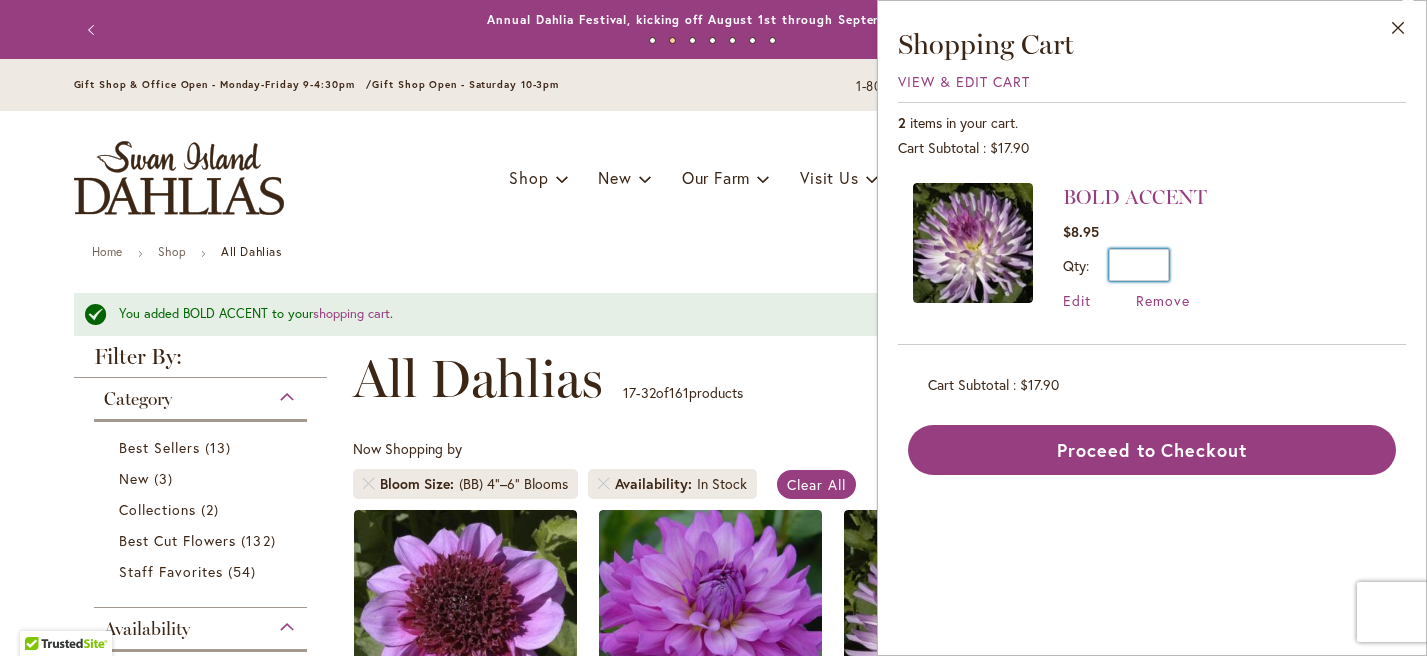 click on "*" at bounding box center (1139, 265) 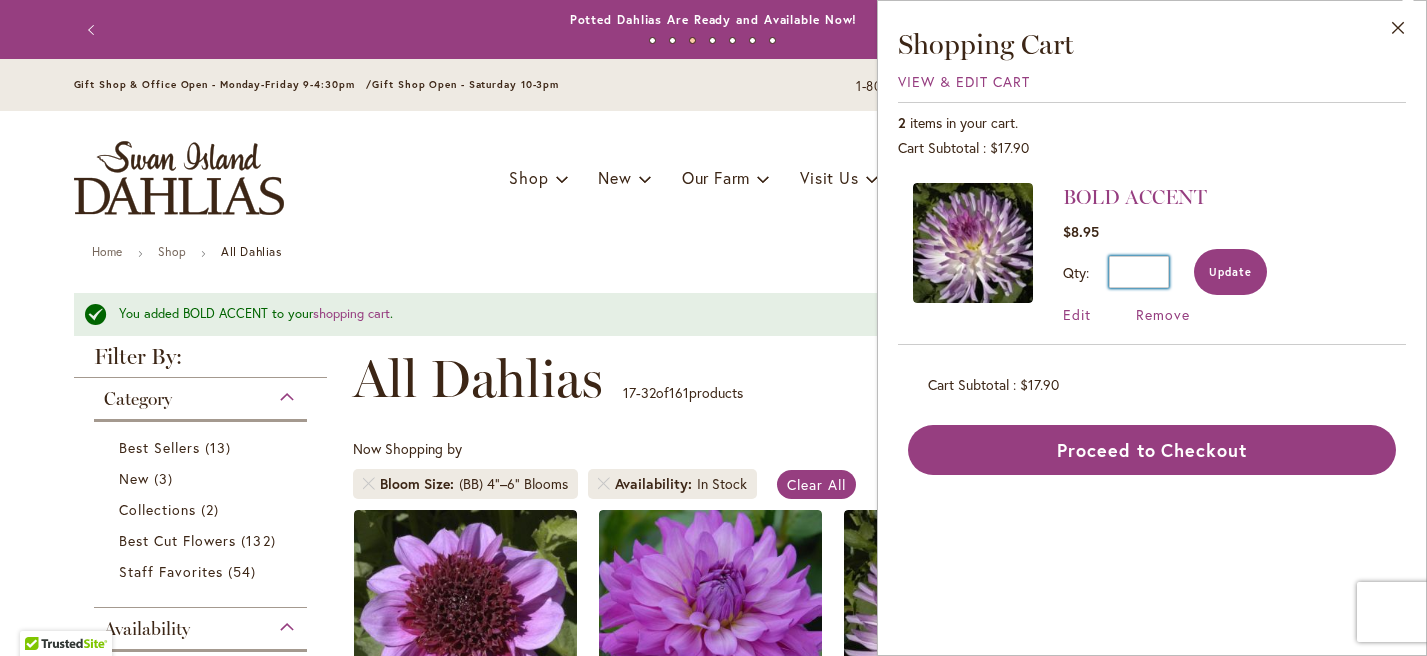 type on "*" 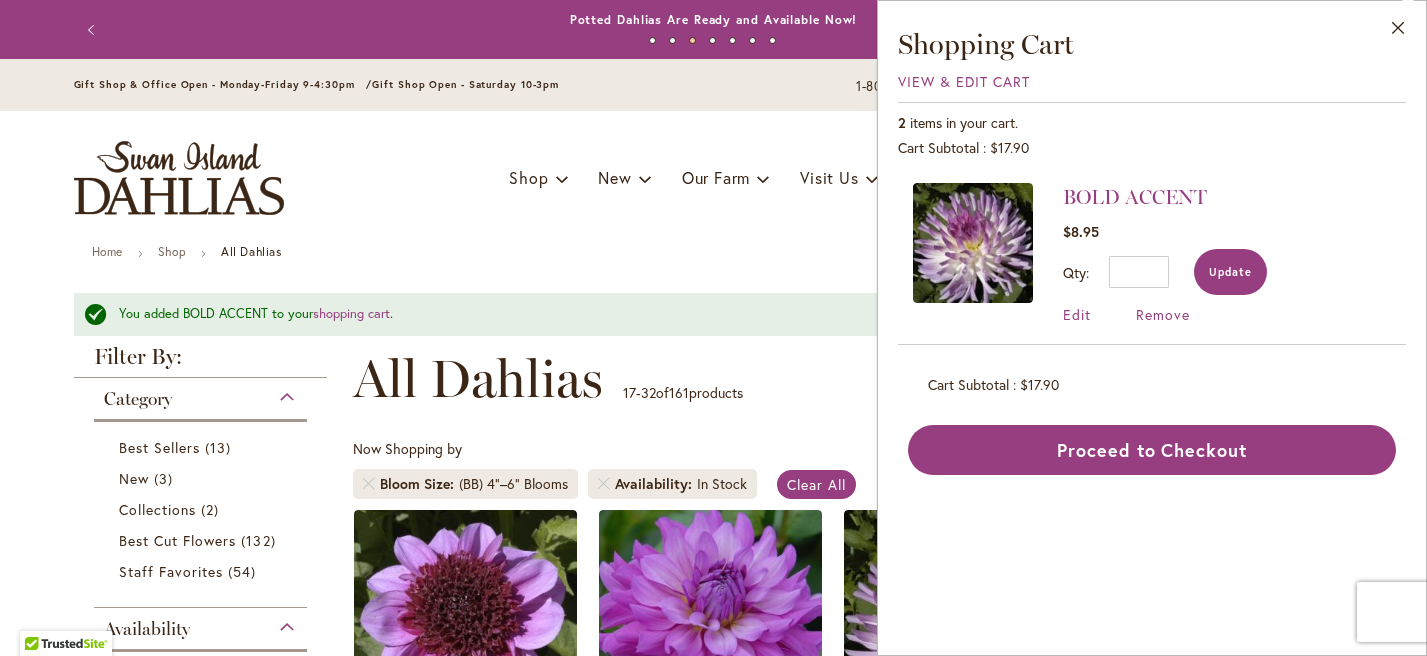click on "Update" at bounding box center [1230, 272] 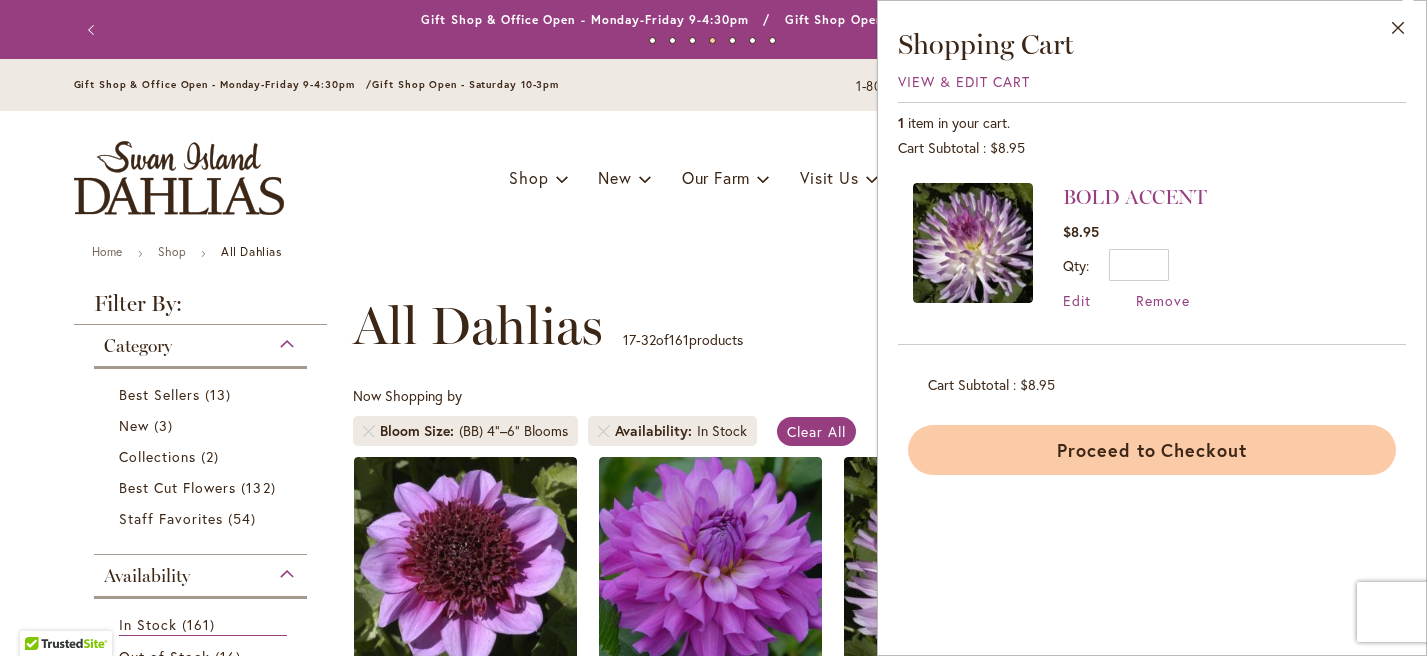 click on "Proceed to Checkout" at bounding box center (1152, 450) 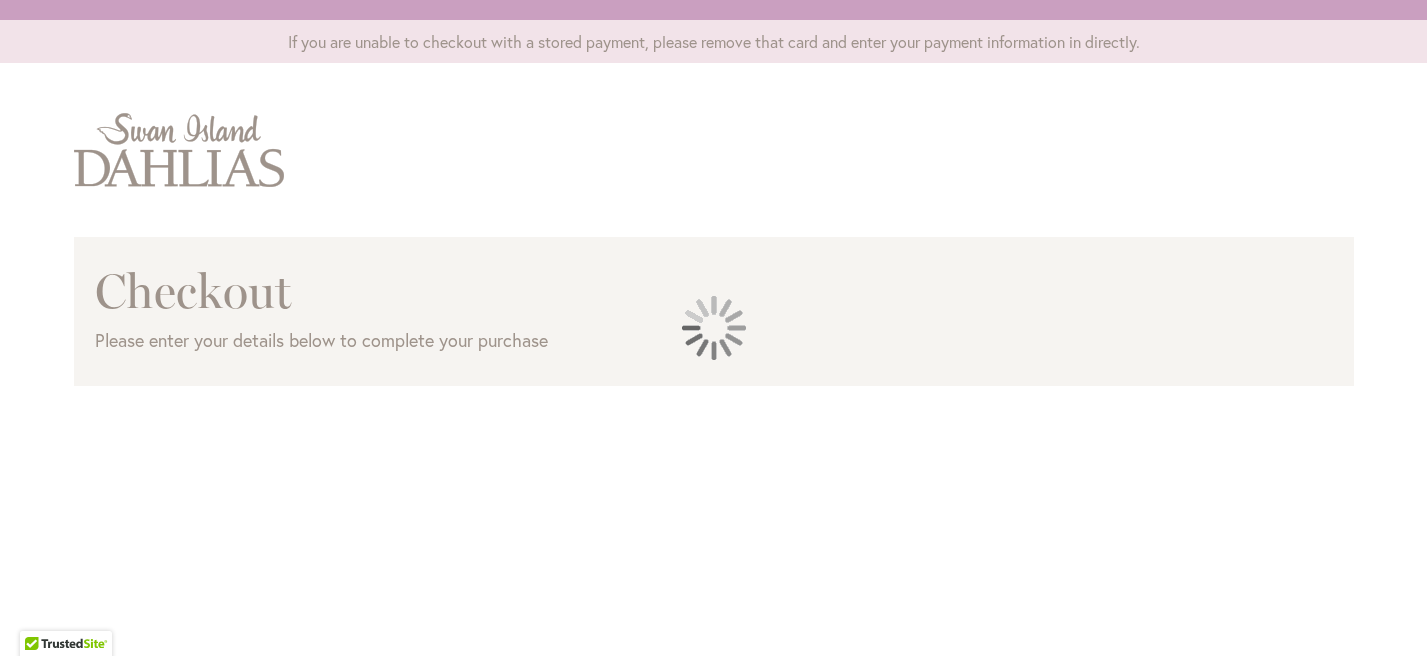 scroll, scrollTop: 0, scrollLeft: 0, axis: both 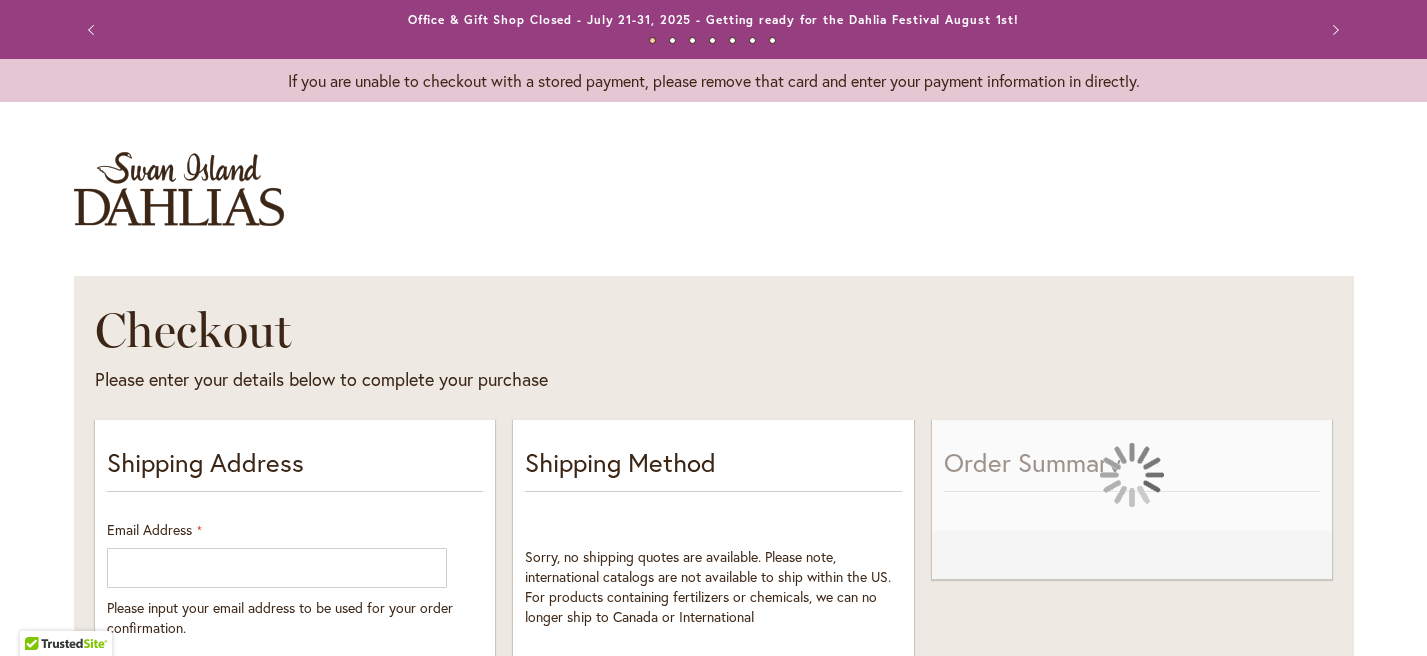 select on "**" 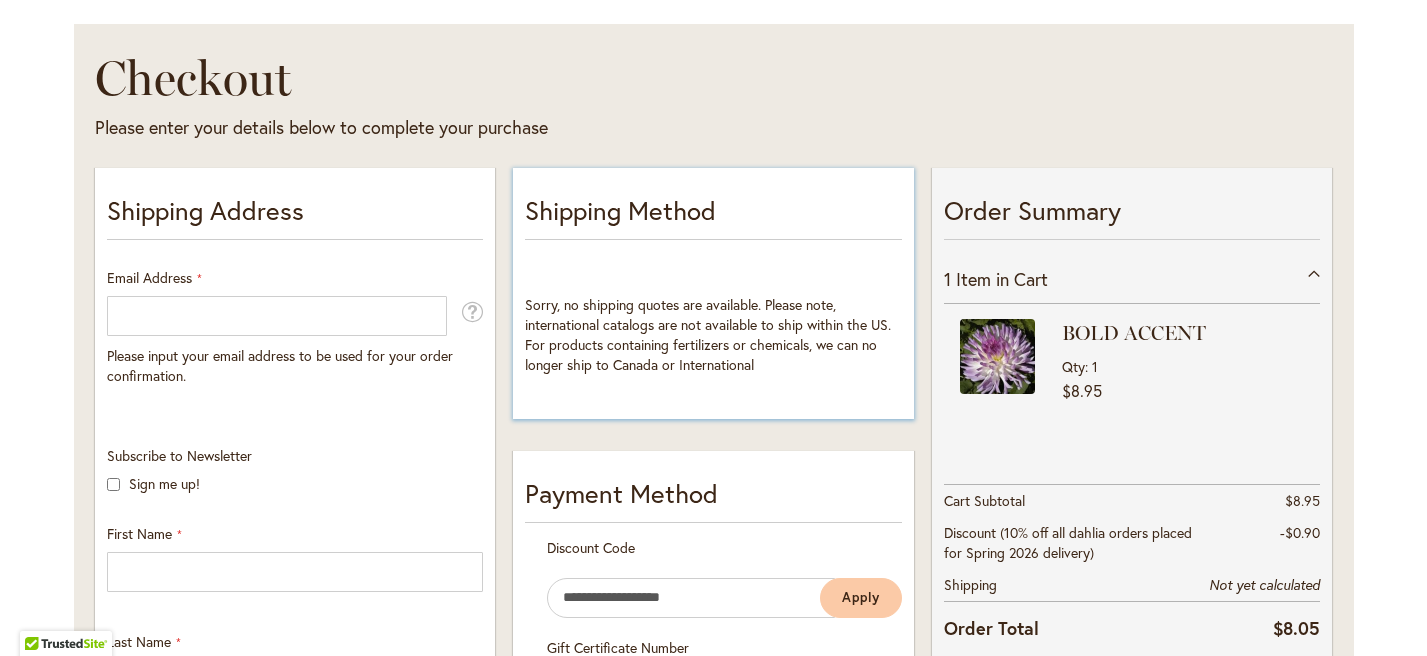 scroll, scrollTop: 258, scrollLeft: 0, axis: vertical 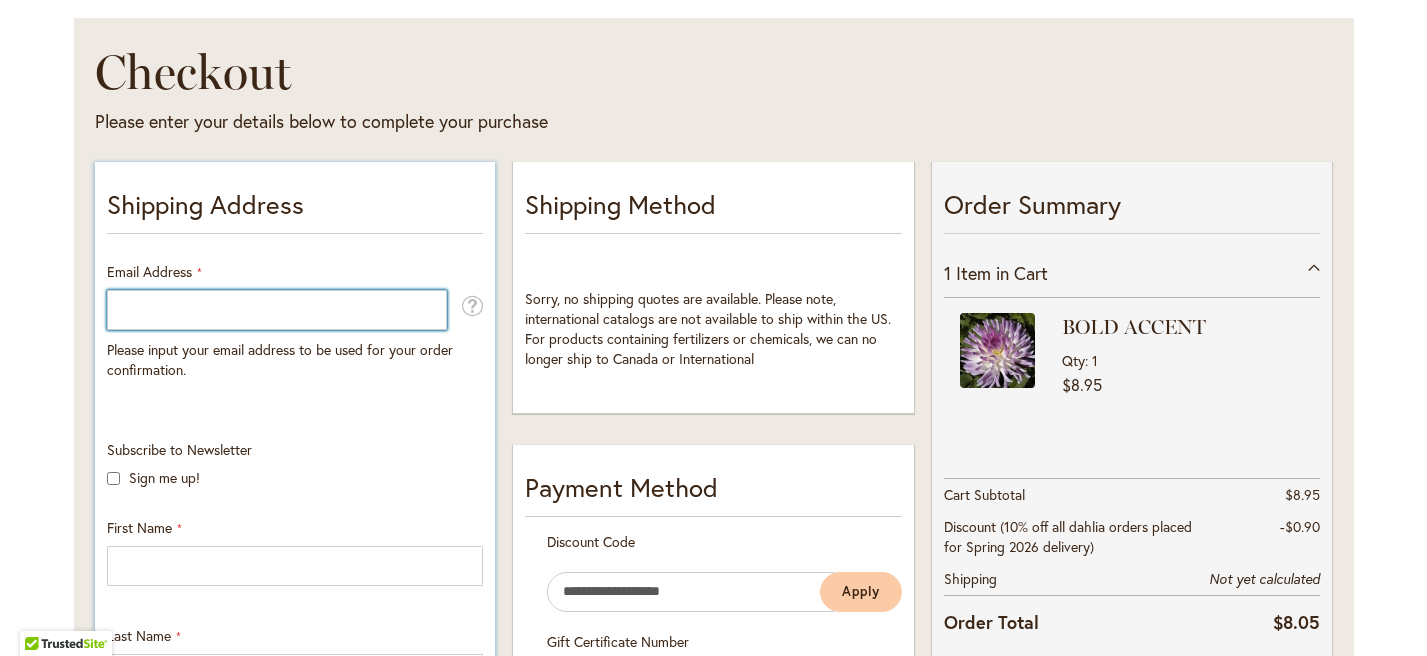 click on "Email Address" at bounding box center (277, 310) 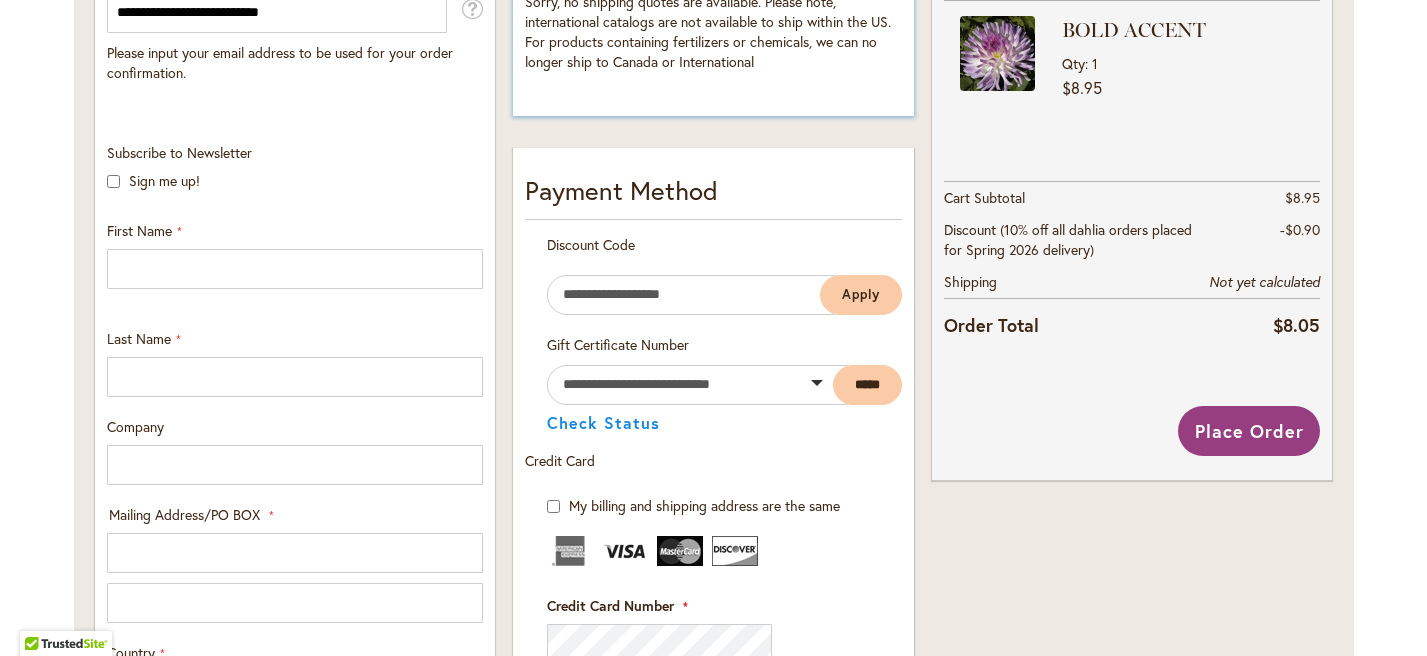 scroll, scrollTop: 539, scrollLeft: 0, axis: vertical 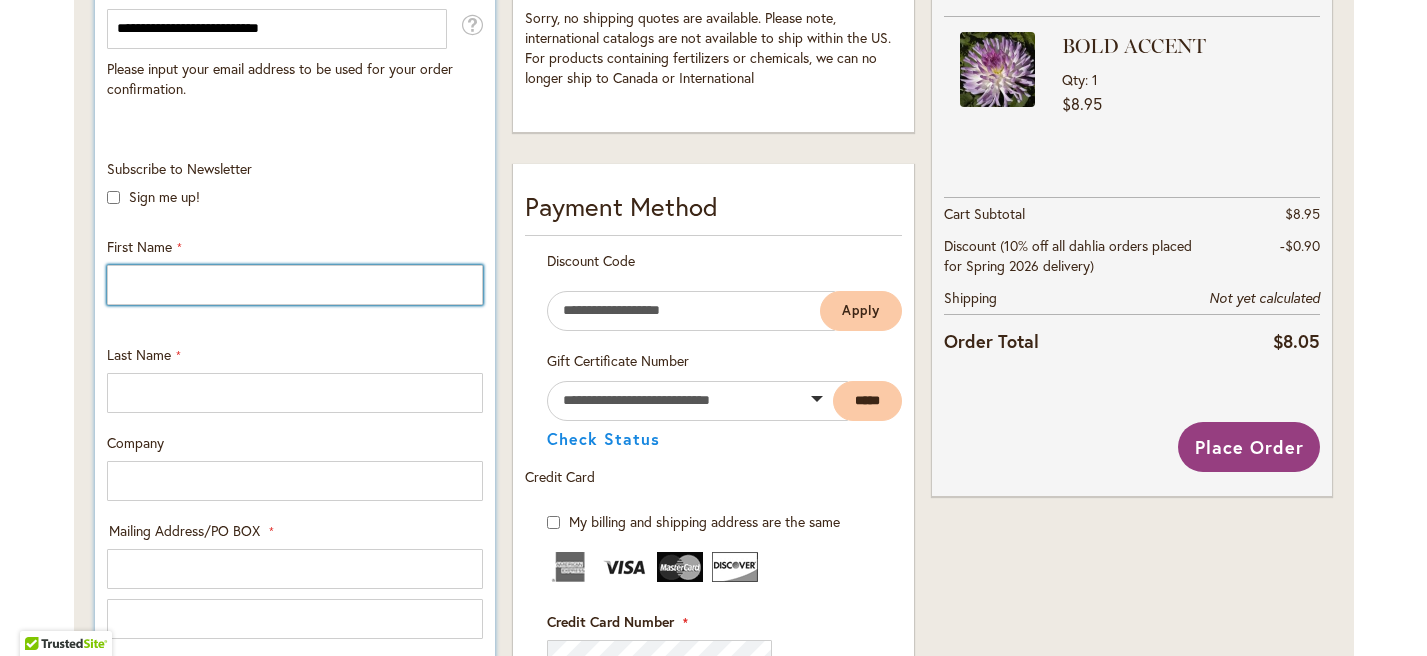 click on "First Name" at bounding box center [295, 285] 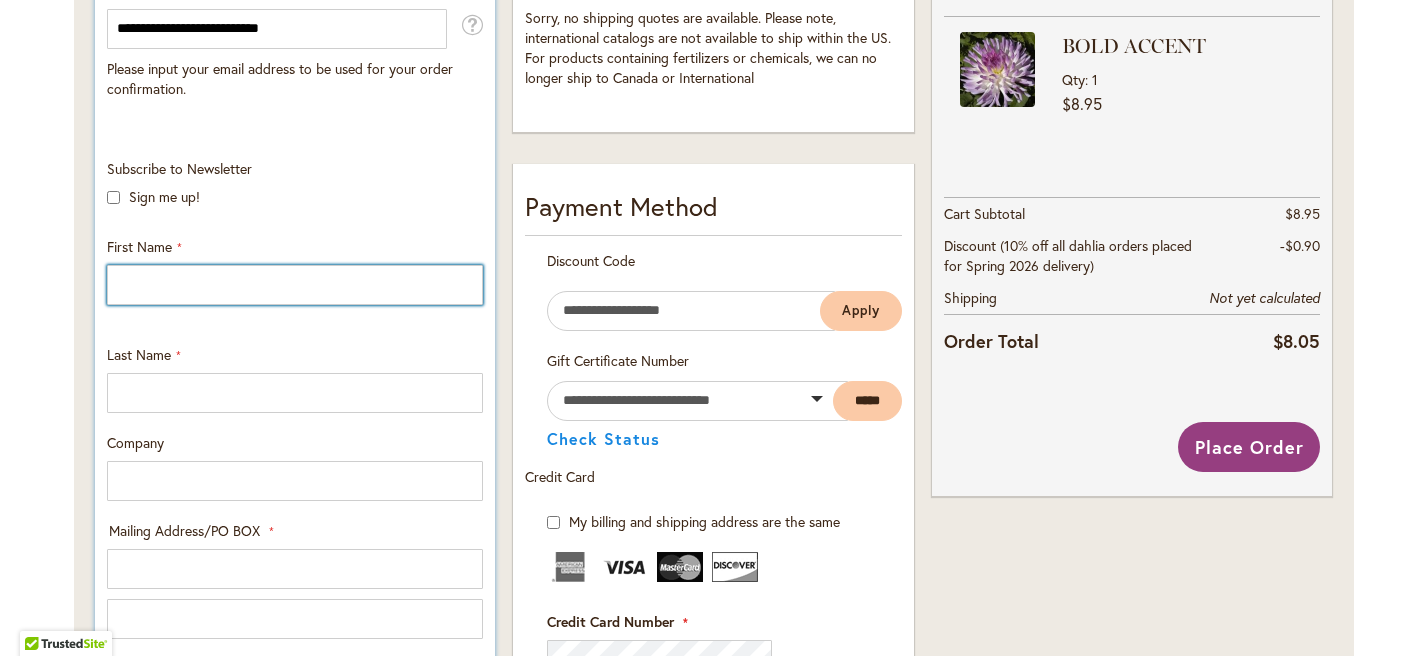 type on "*******" 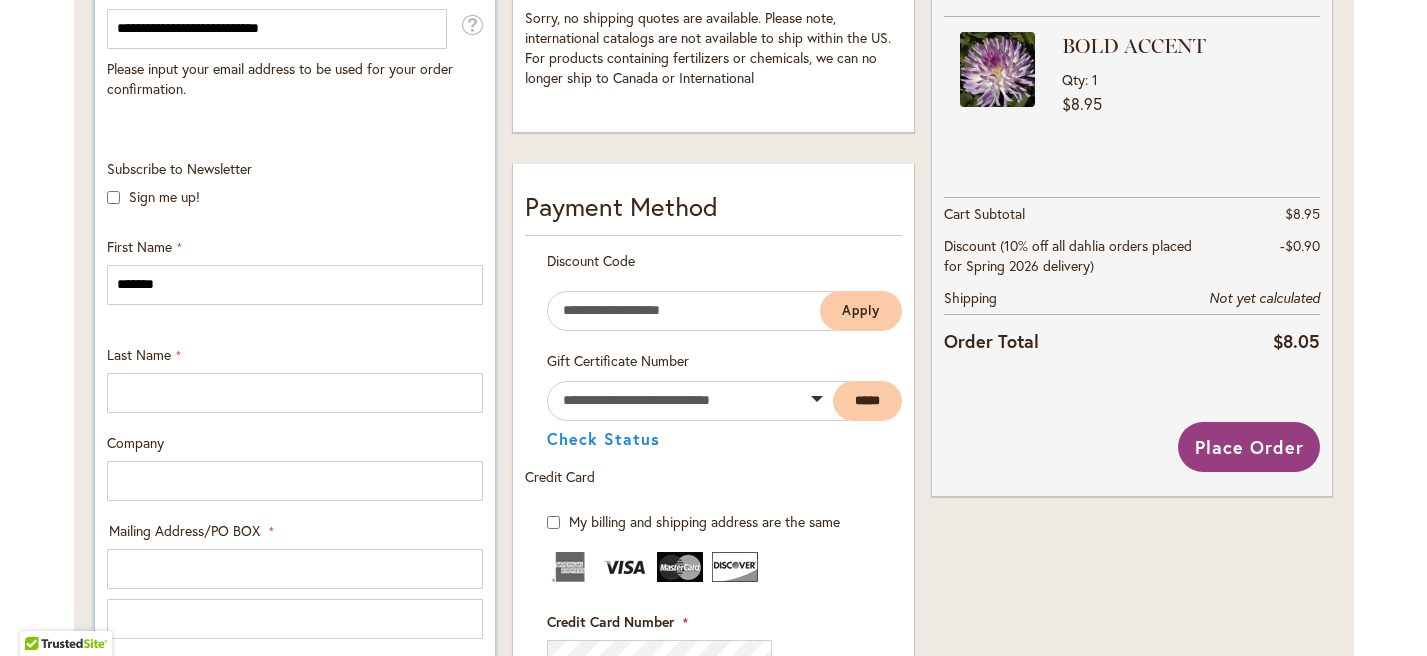 type on "**********" 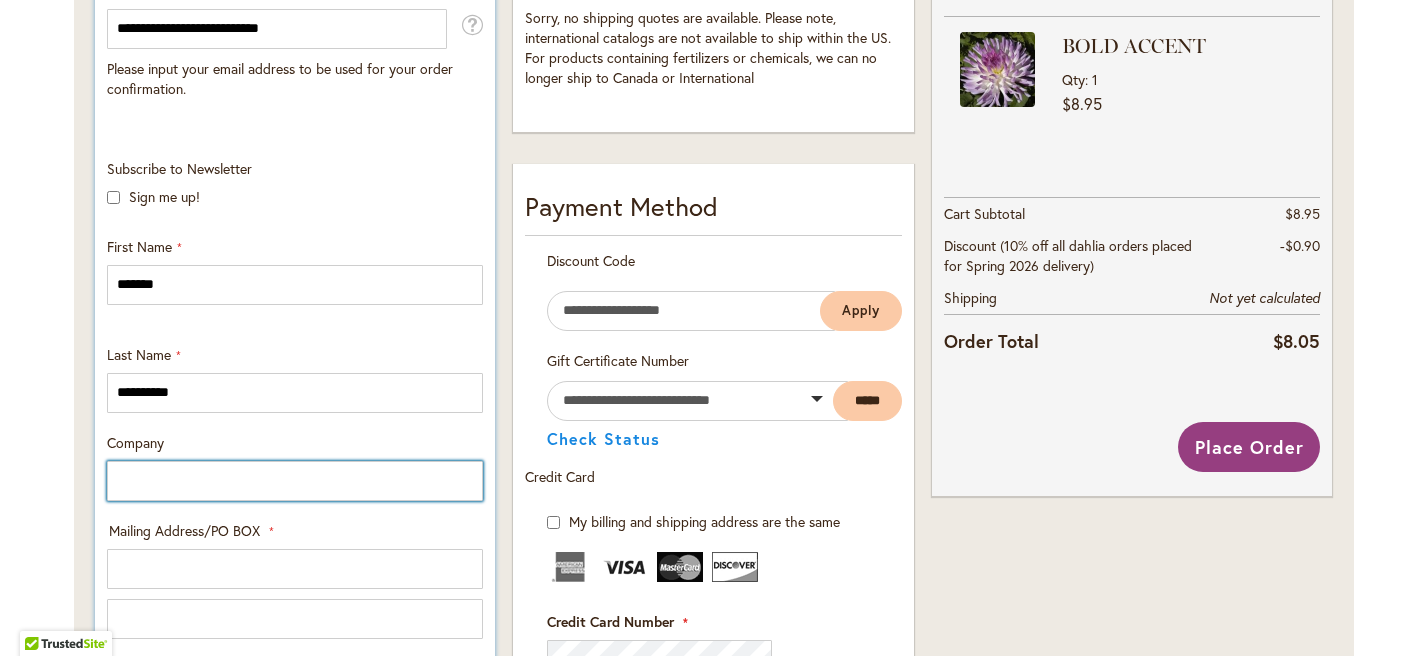 type on "**********" 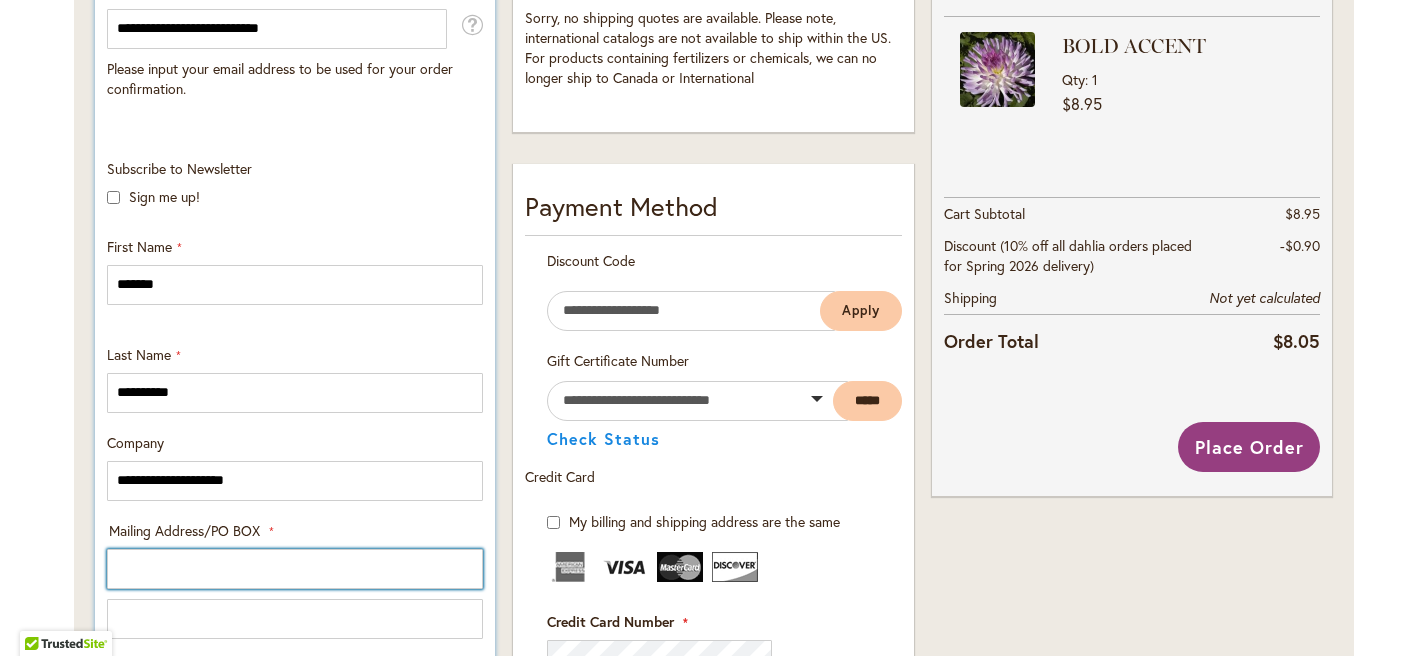 type on "**********" 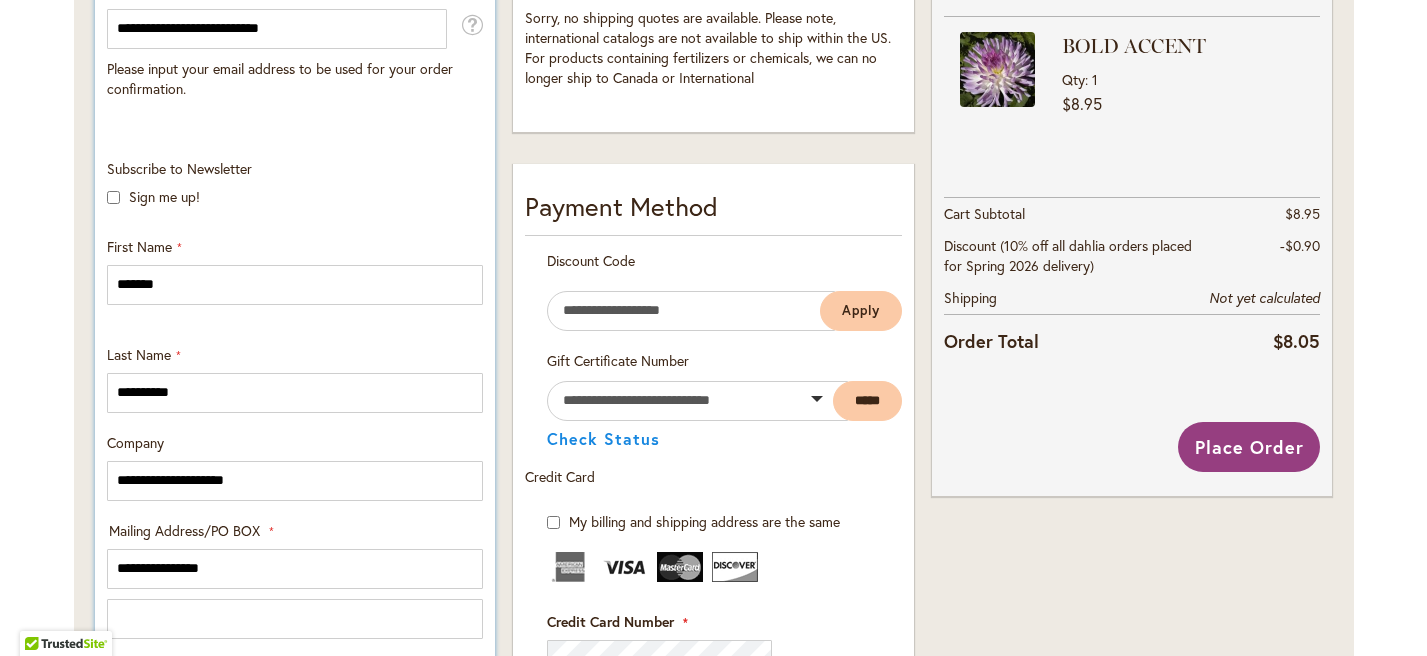 select on "**" 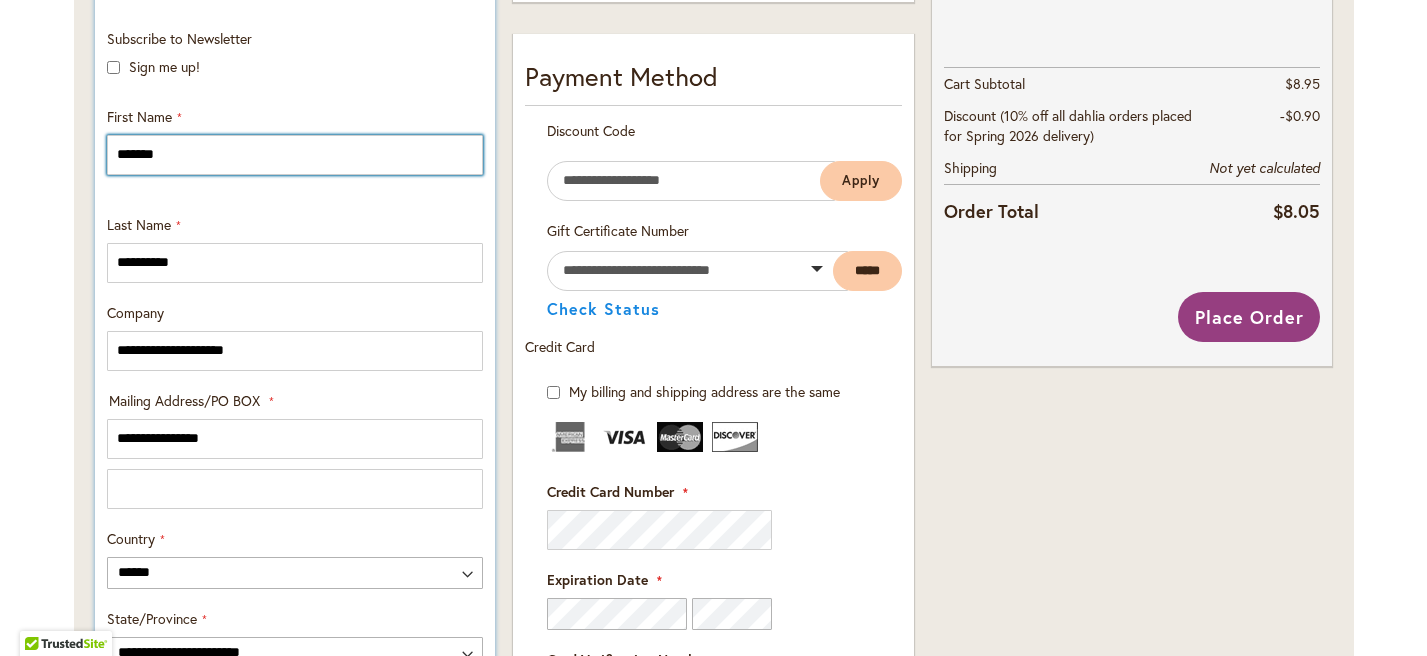 scroll, scrollTop: 664, scrollLeft: 0, axis: vertical 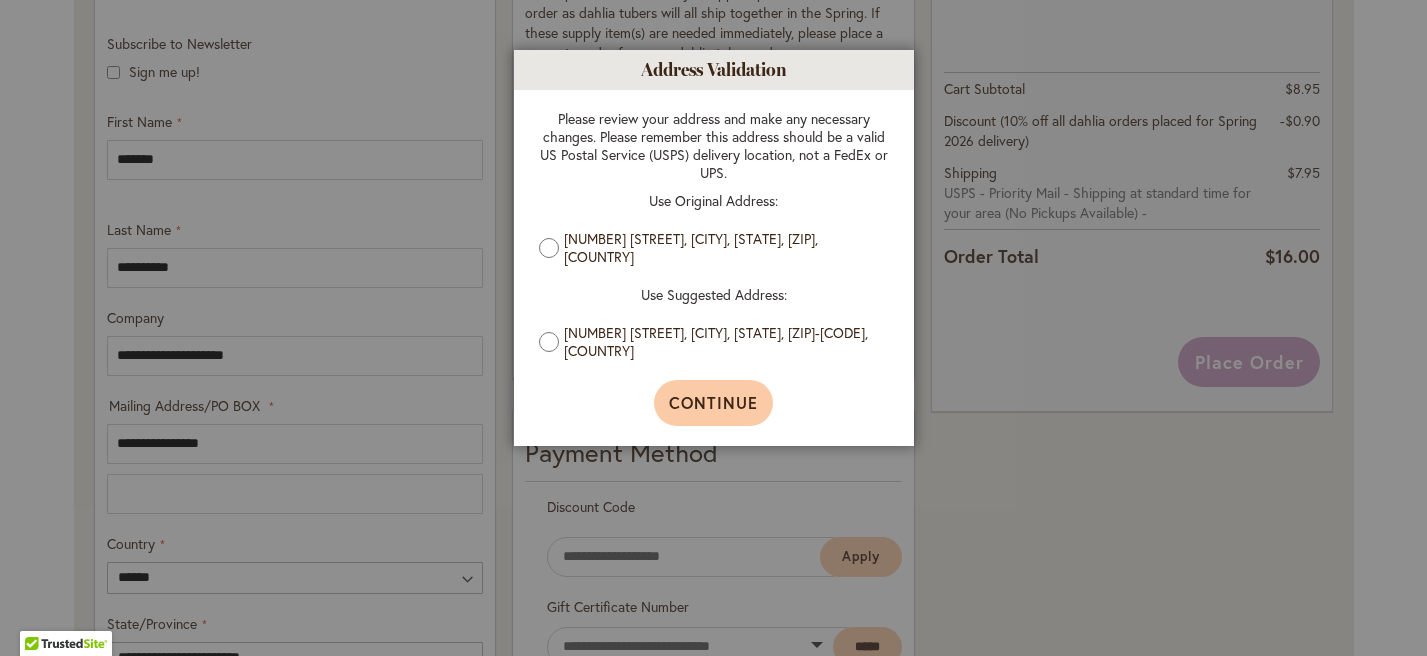 click on "Continue" at bounding box center (713, 402) 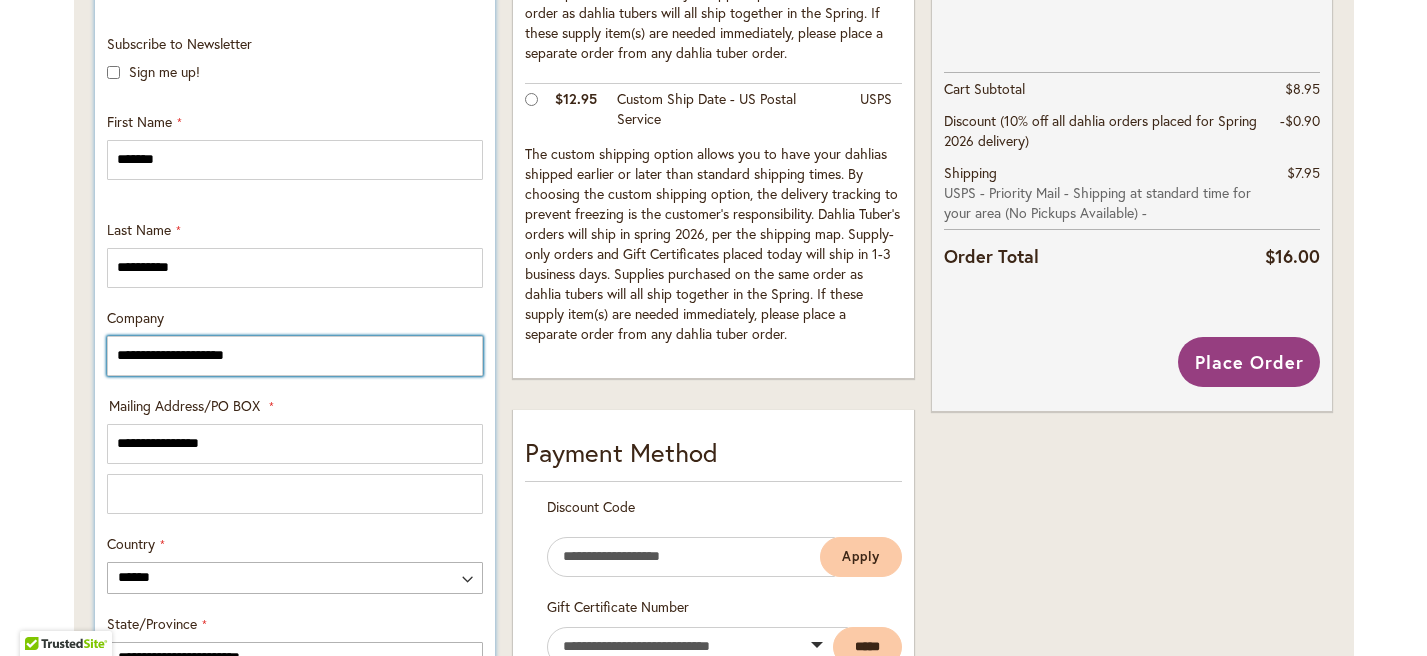 drag, startPoint x: 288, startPoint y: 358, endPoint x: 135, endPoint y: 351, distance: 153.16005 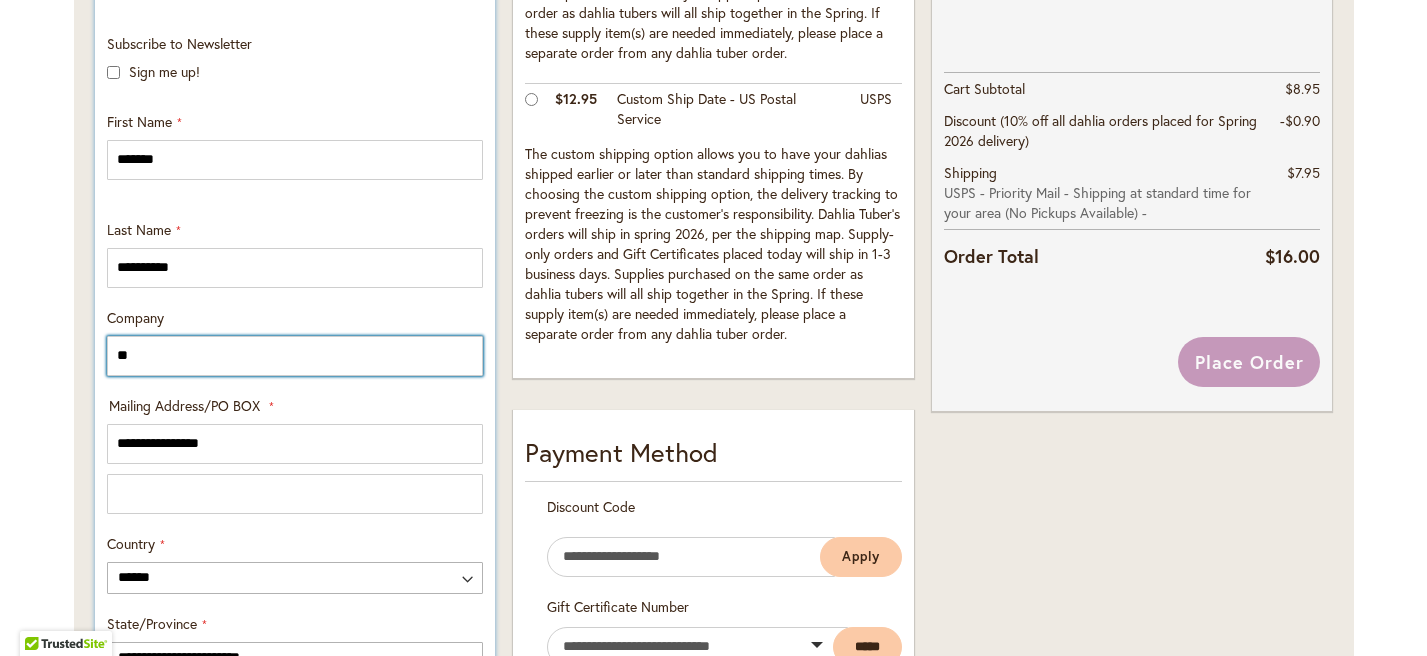 type on "*" 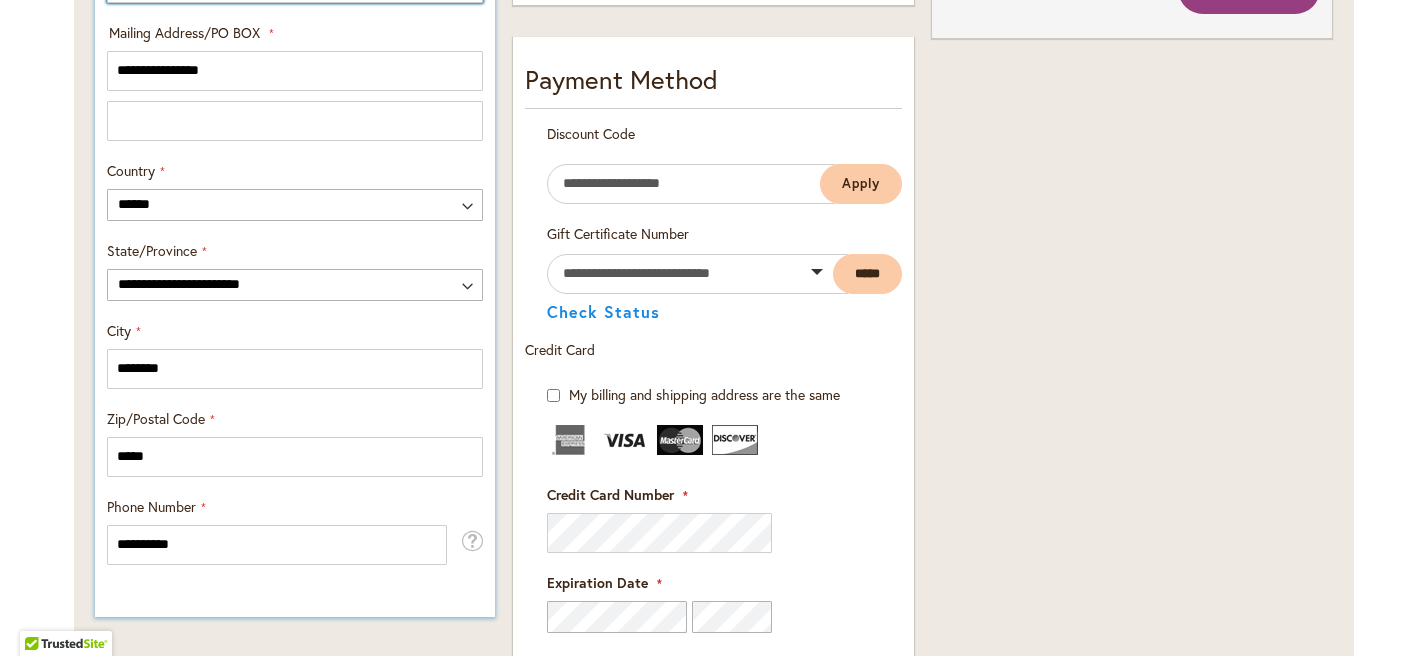 scroll, scrollTop: 1038, scrollLeft: 0, axis: vertical 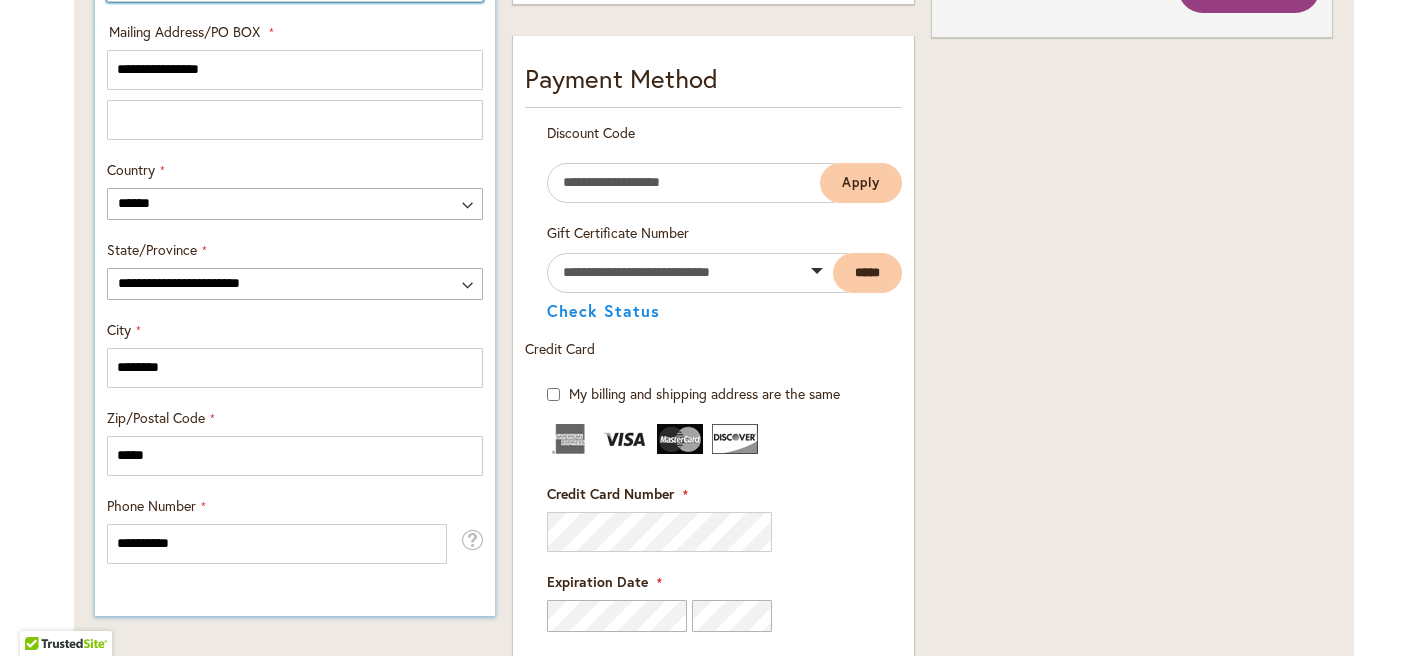 type 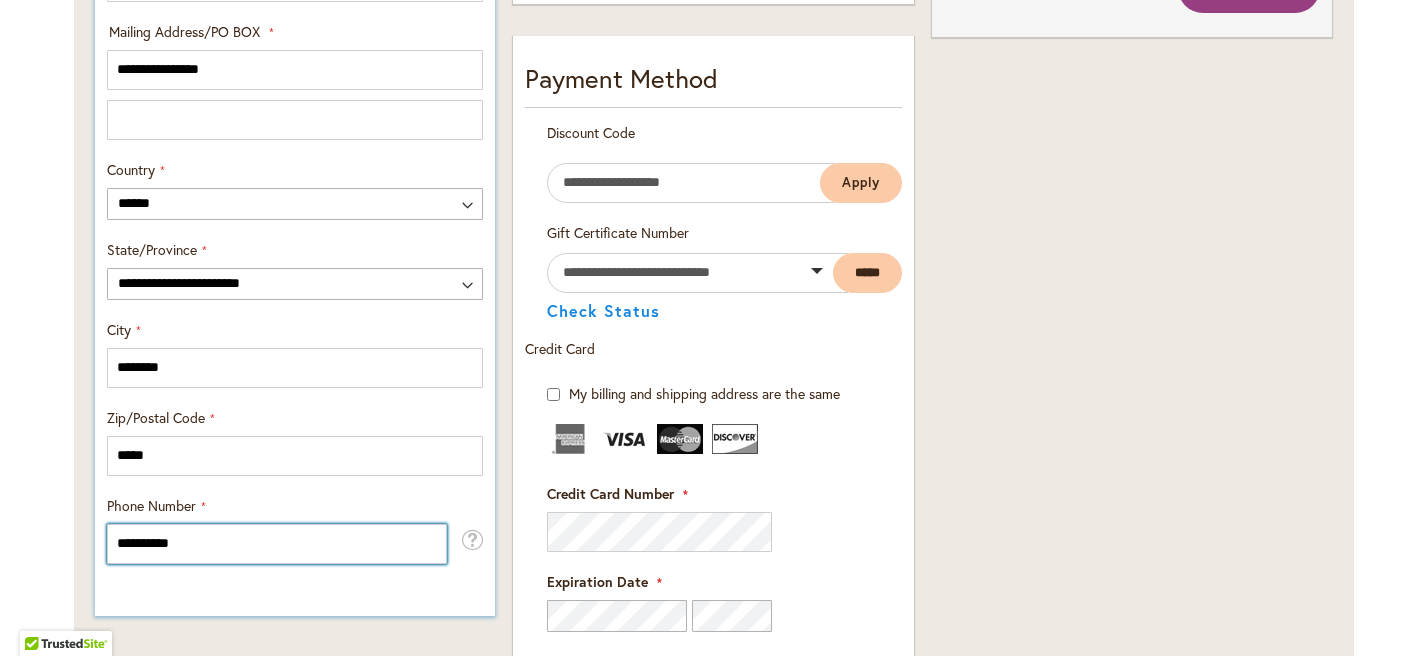 click on "**********" at bounding box center (277, 544) 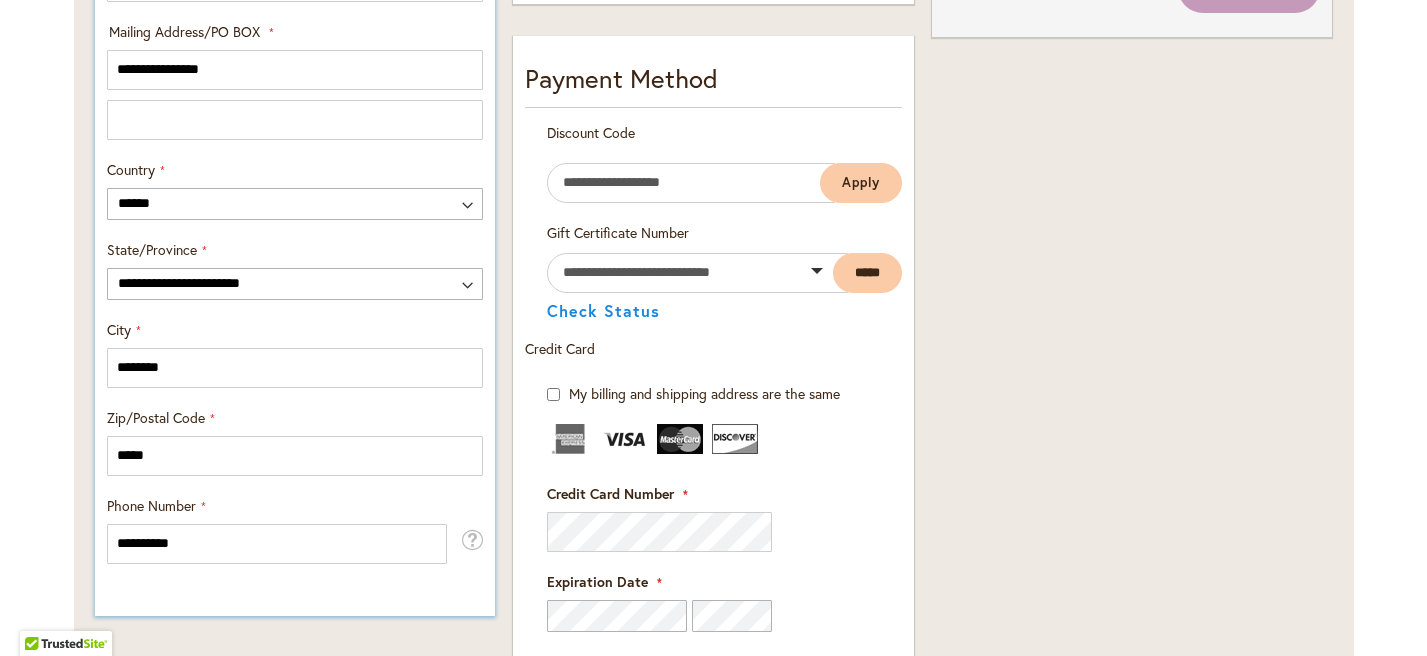 click on "Zip/Postal Code
*****" at bounding box center (295, 442) 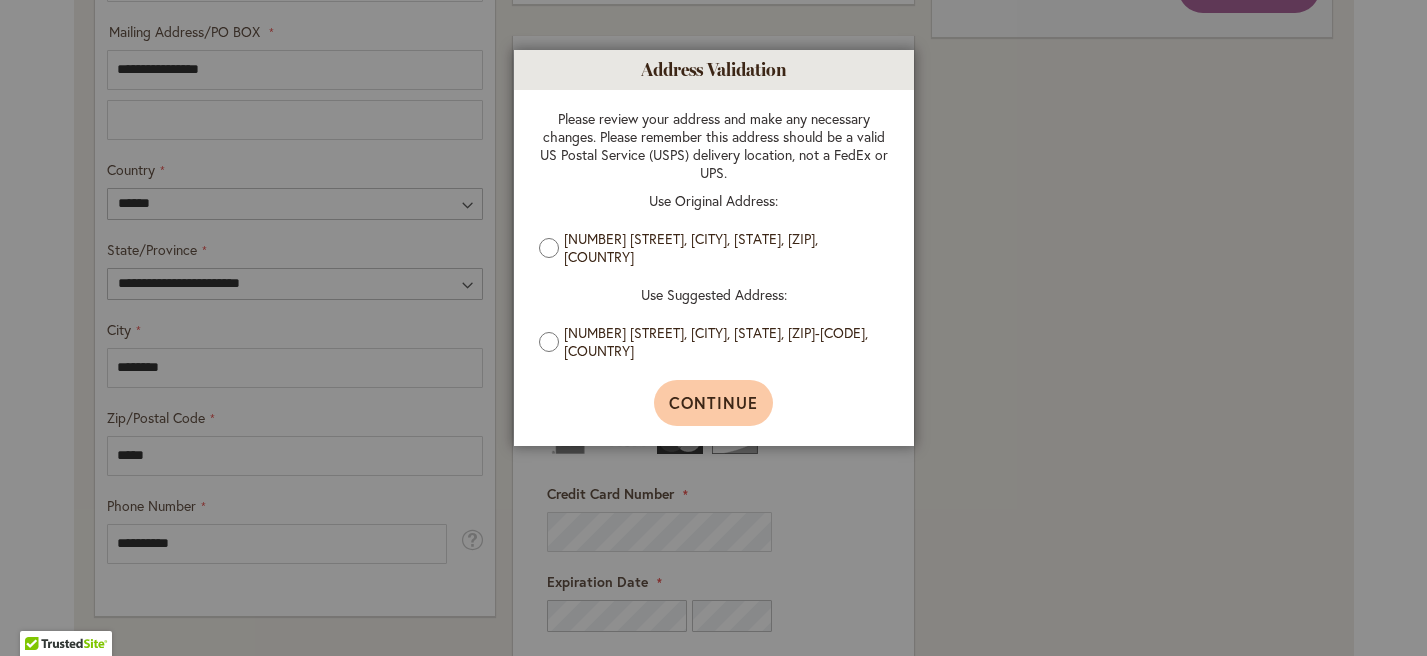 click on "Continue" at bounding box center [713, 402] 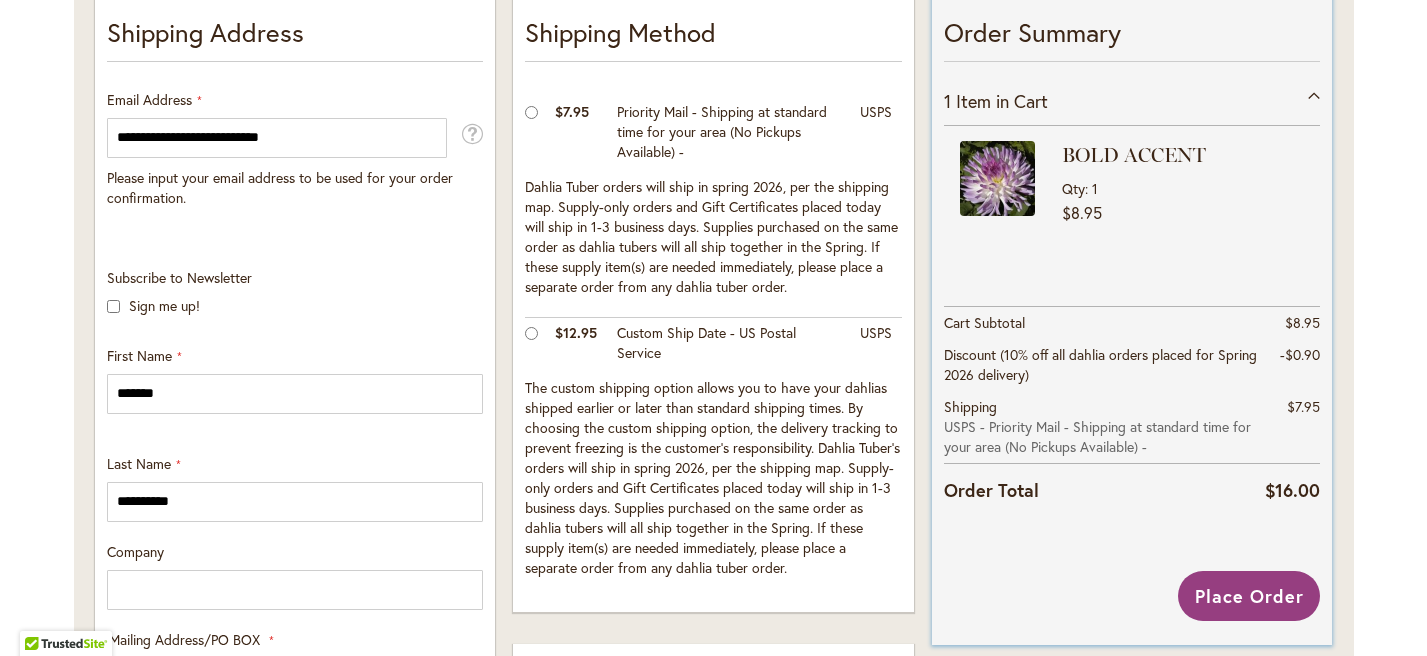 scroll, scrollTop: 438, scrollLeft: 0, axis: vertical 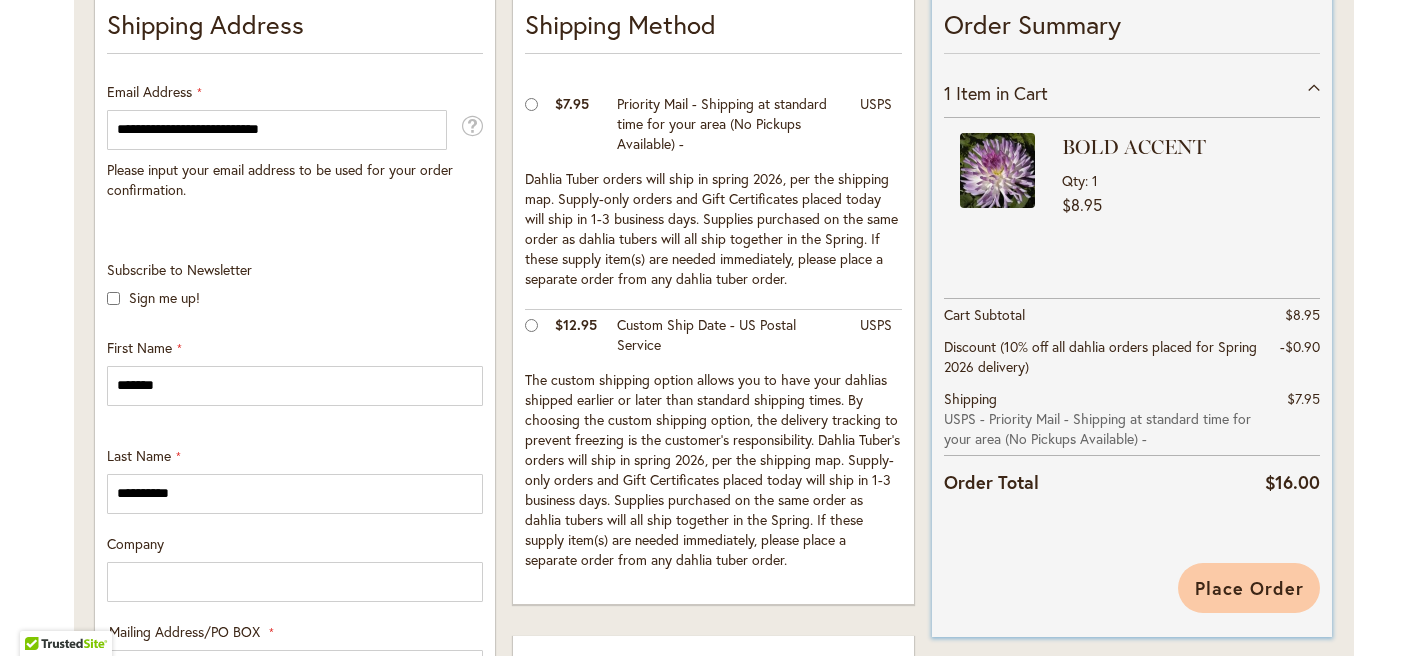 click on "Place Order" at bounding box center [1249, 588] 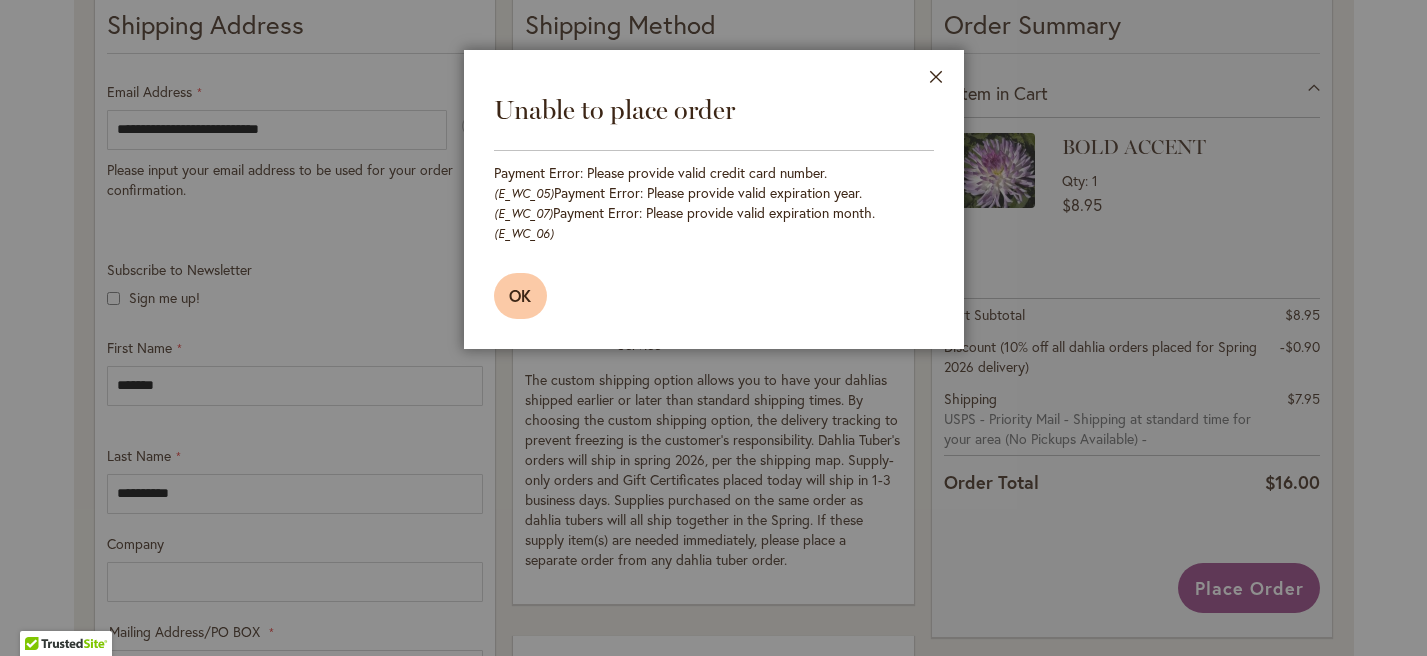 click on "OK" at bounding box center (521, 295) 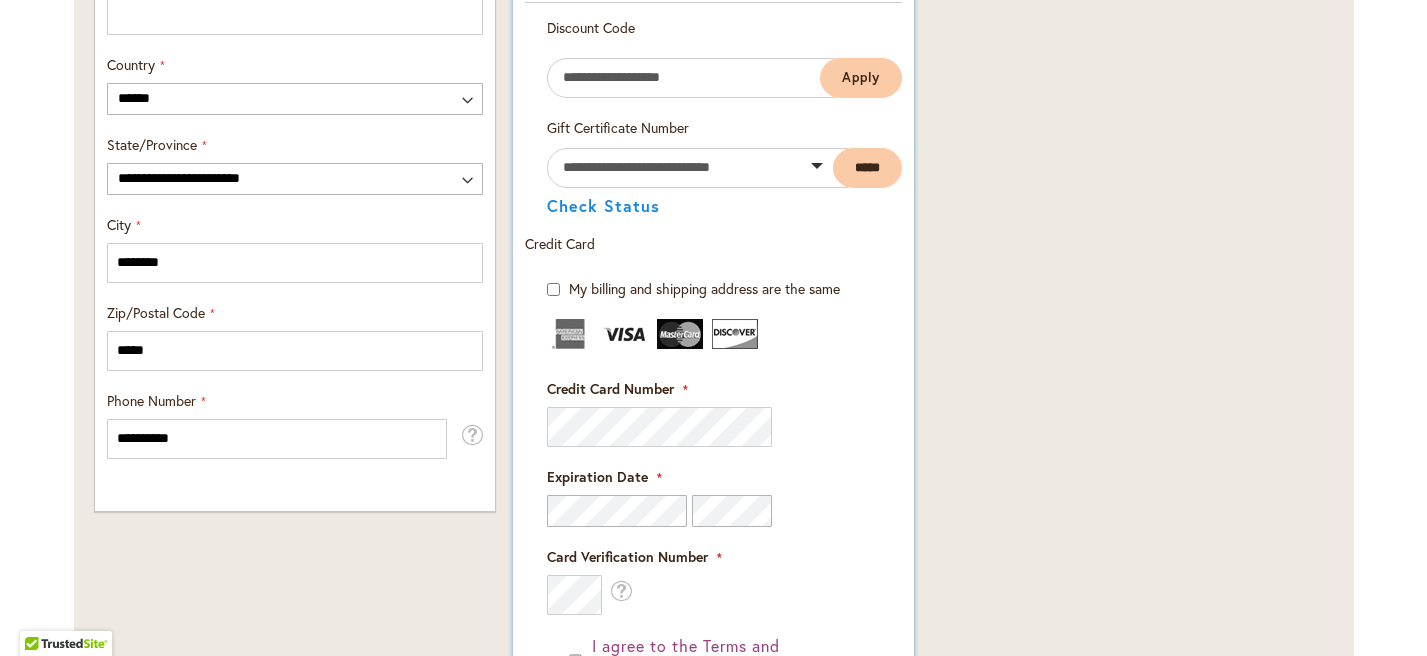 scroll, scrollTop: 1209, scrollLeft: 0, axis: vertical 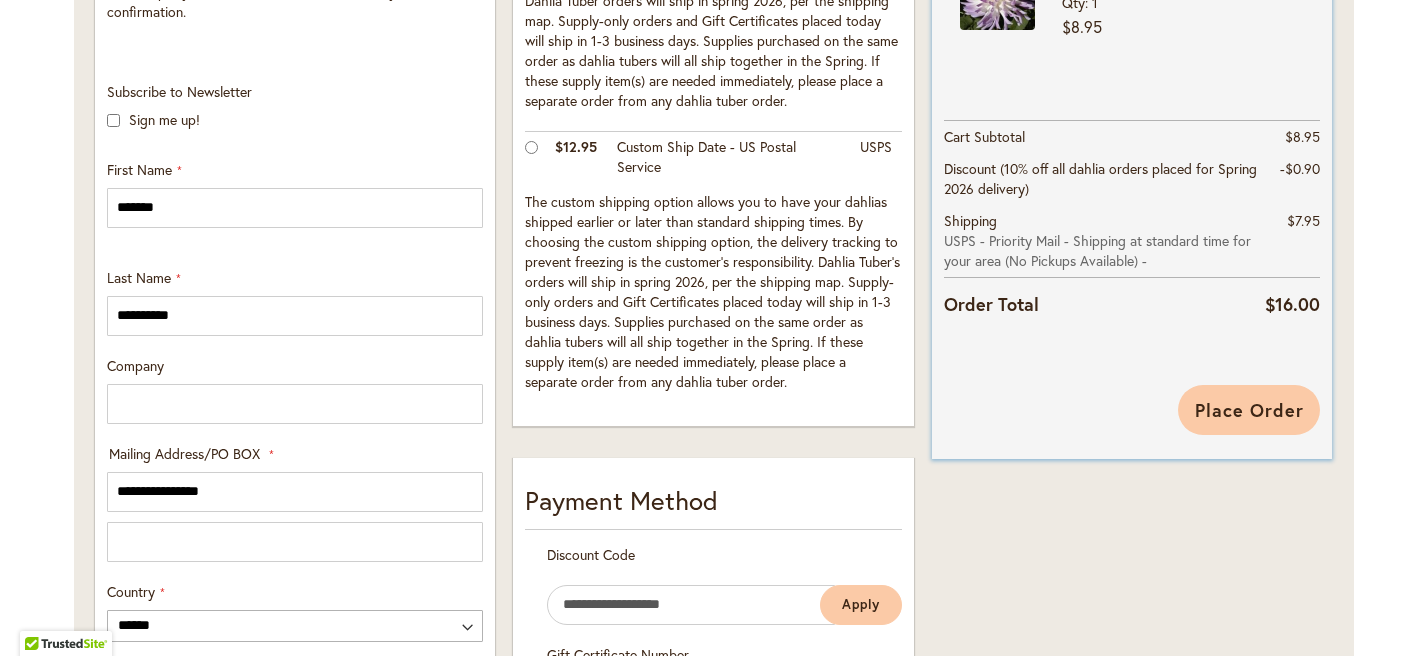 click on "Place Order" at bounding box center (1249, 410) 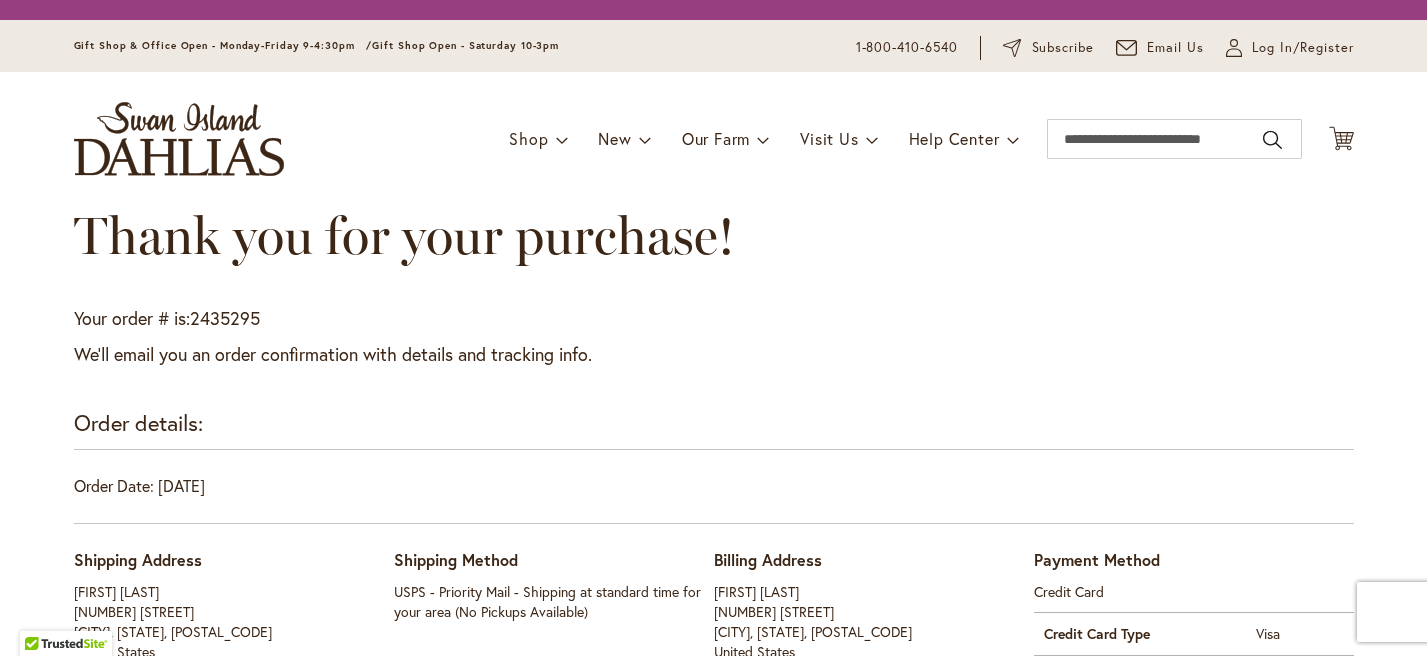 scroll, scrollTop: 0, scrollLeft: 0, axis: both 